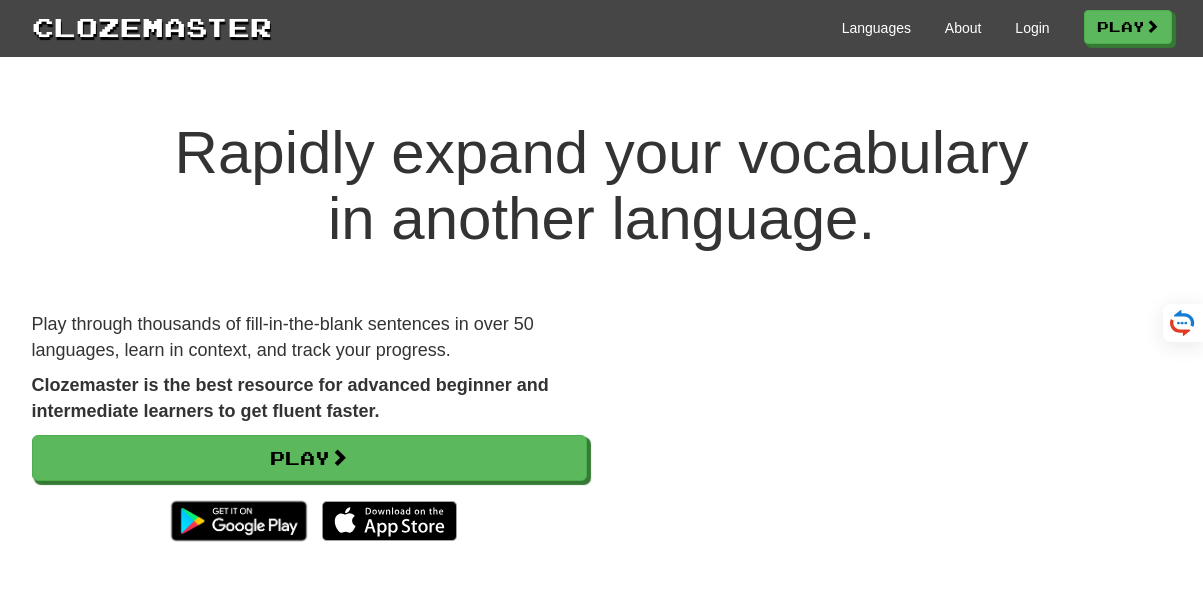 scroll, scrollTop: 0, scrollLeft: 0, axis: both 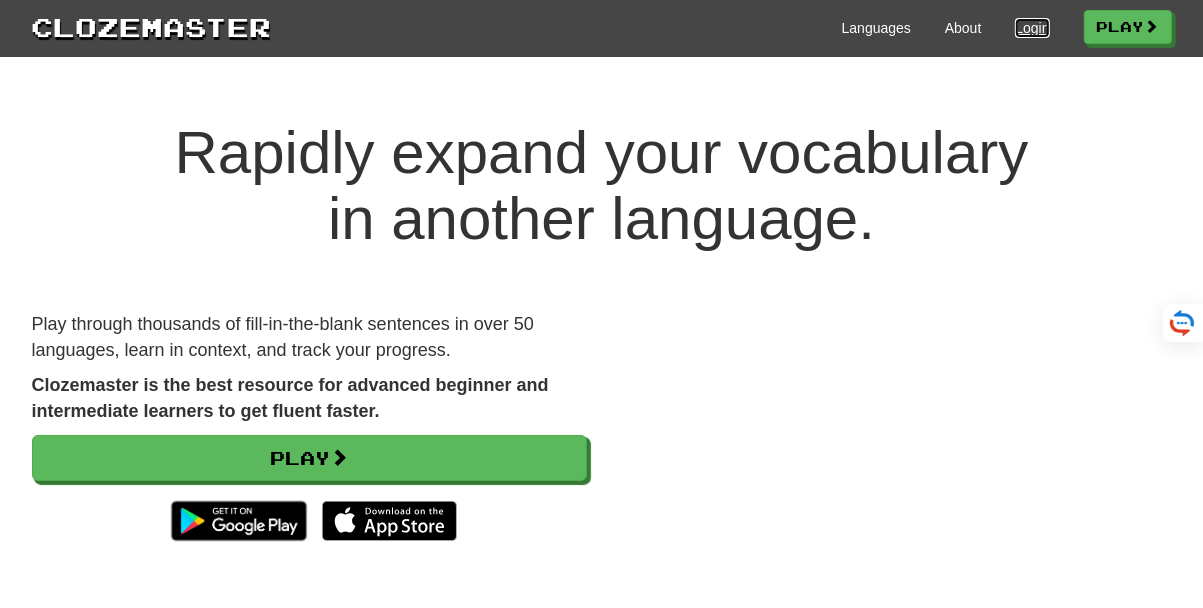 click on "Login" at bounding box center [1032, 28] 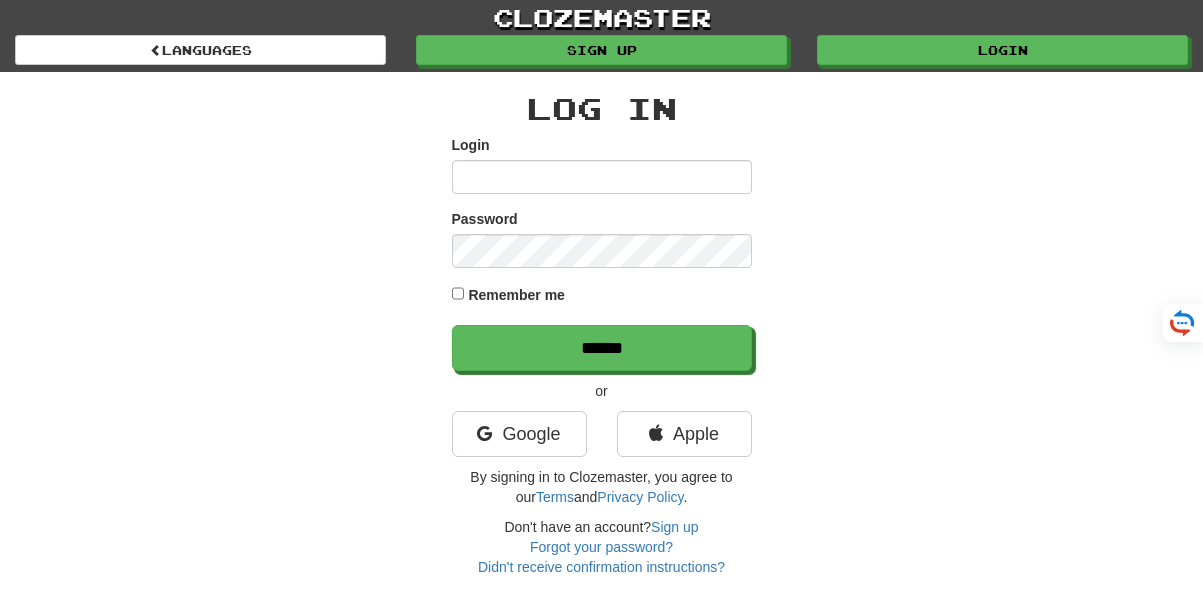 scroll, scrollTop: 0, scrollLeft: 0, axis: both 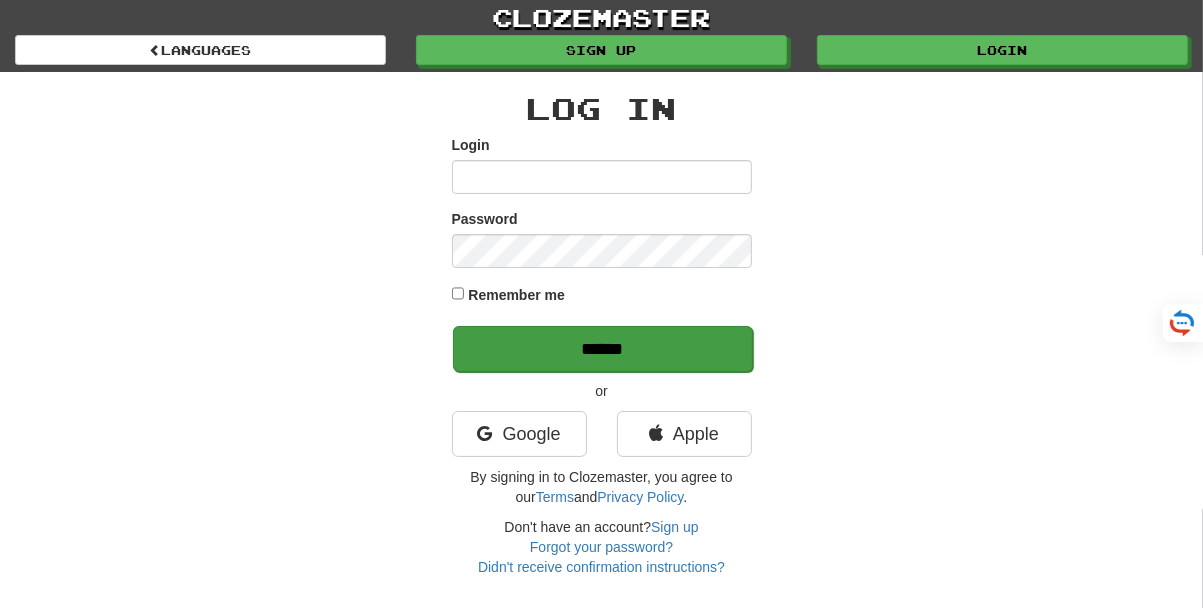 type on "**********" 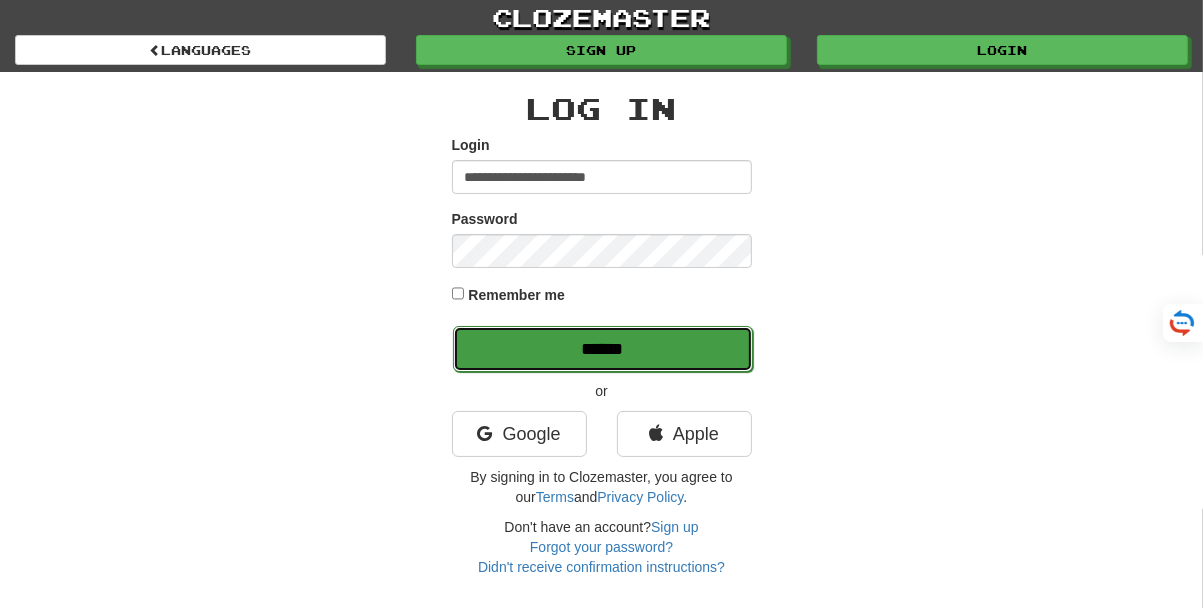 click on "******" at bounding box center [603, 349] 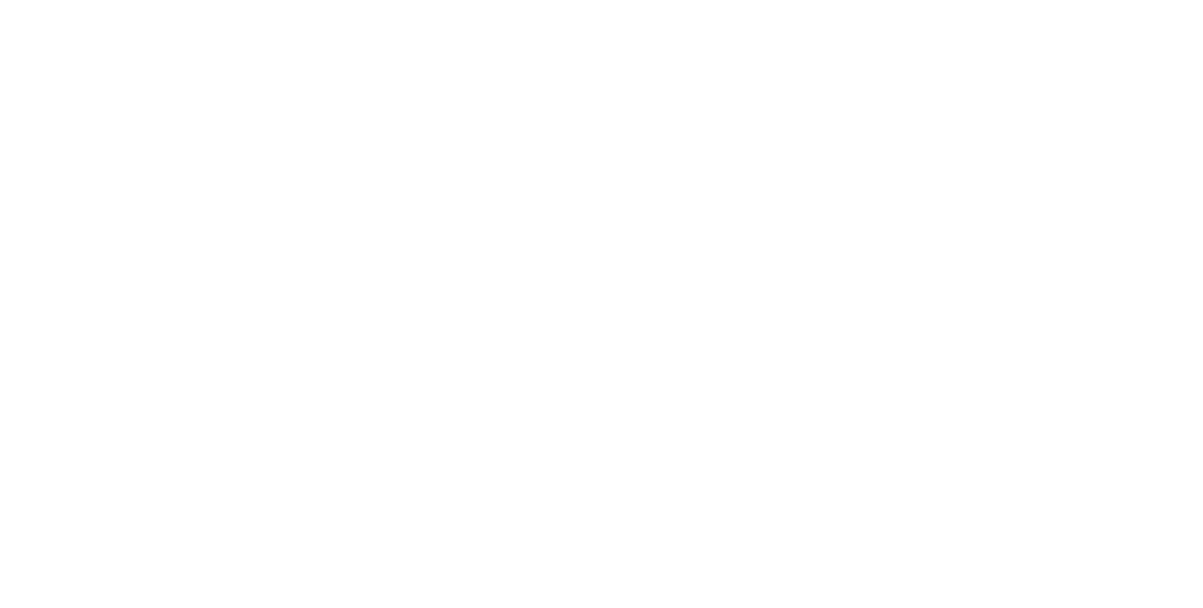 scroll, scrollTop: 0, scrollLeft: 0, axis: both 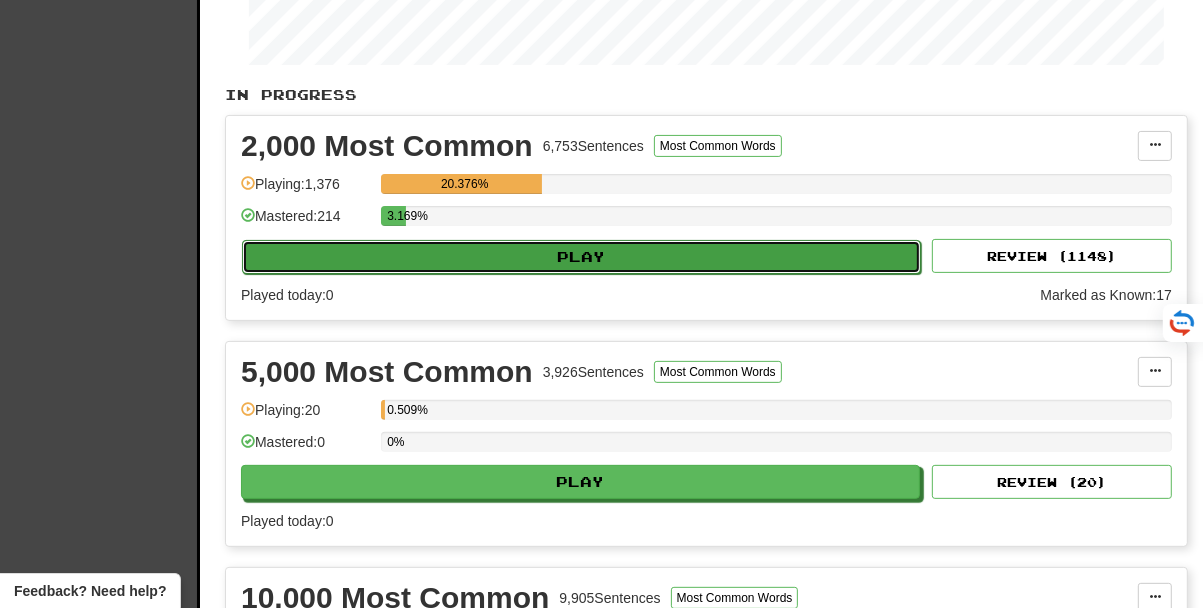click on "Play" at bounding box center (581, 257) 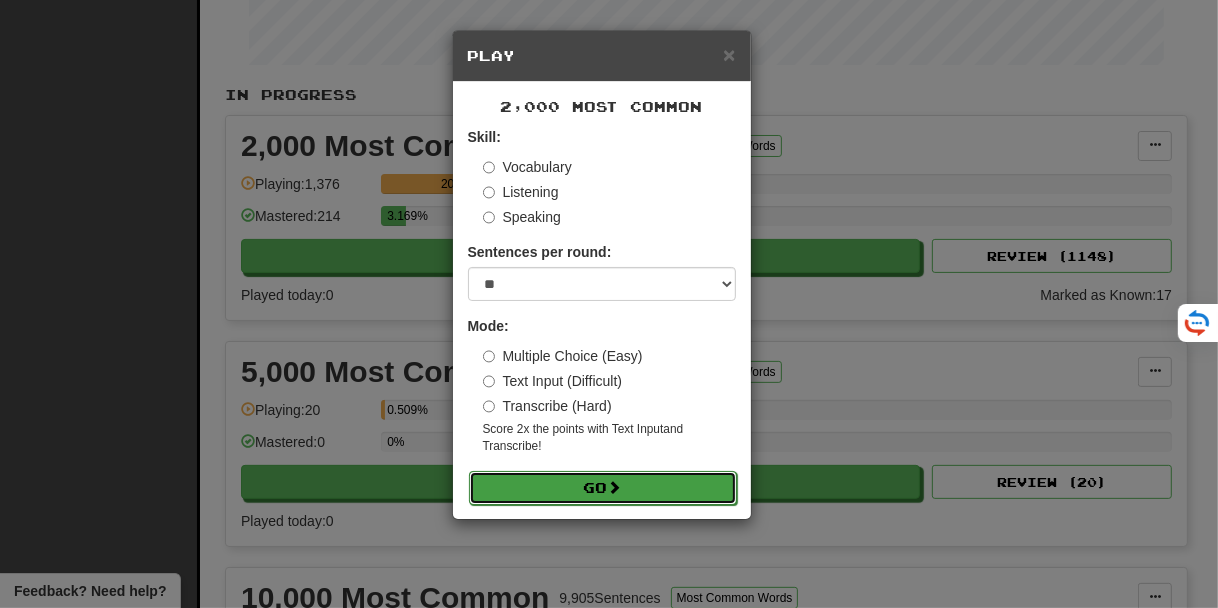 click on "Go" at bounding box center [603, 488] 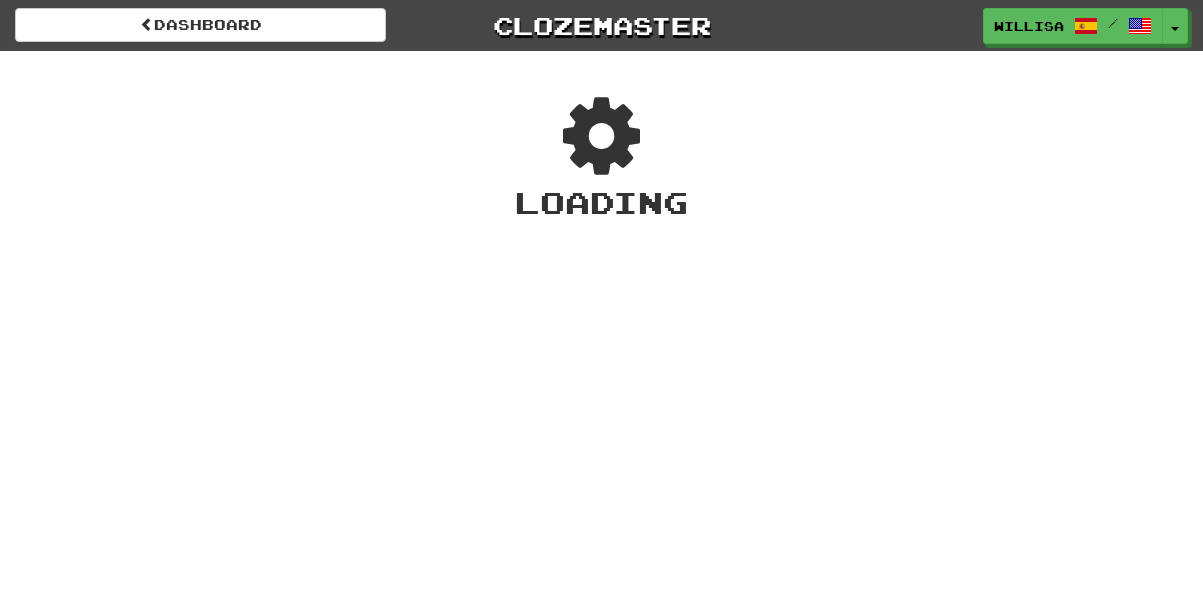 scroll, scrollTop: 0, scrollLeft: 0, axis: both 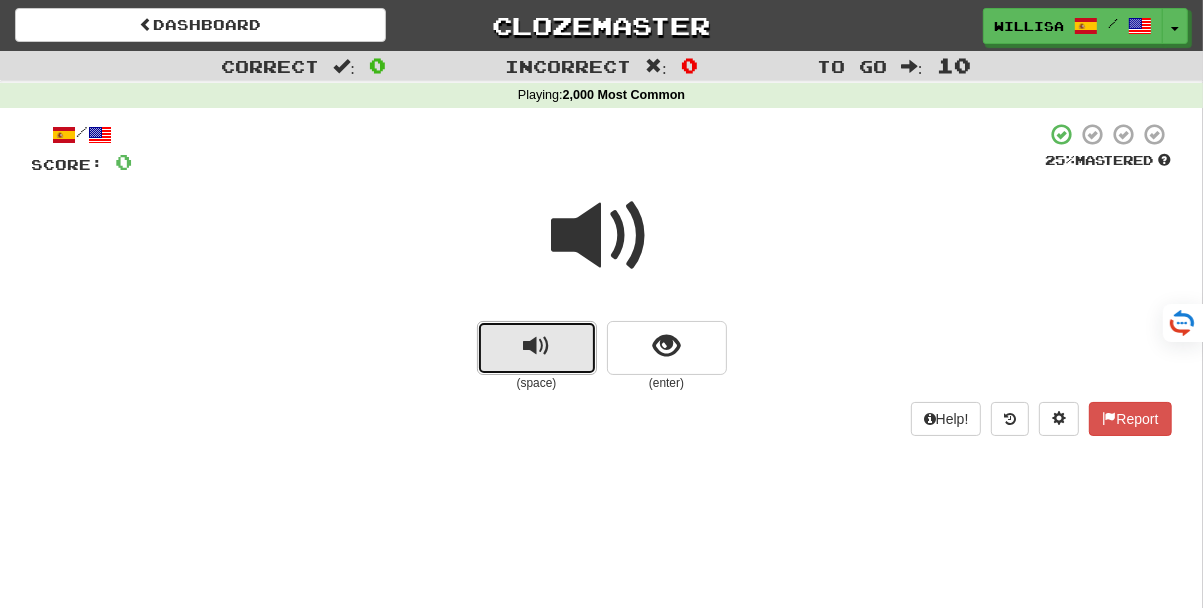 click at bounding box center (537, 348) 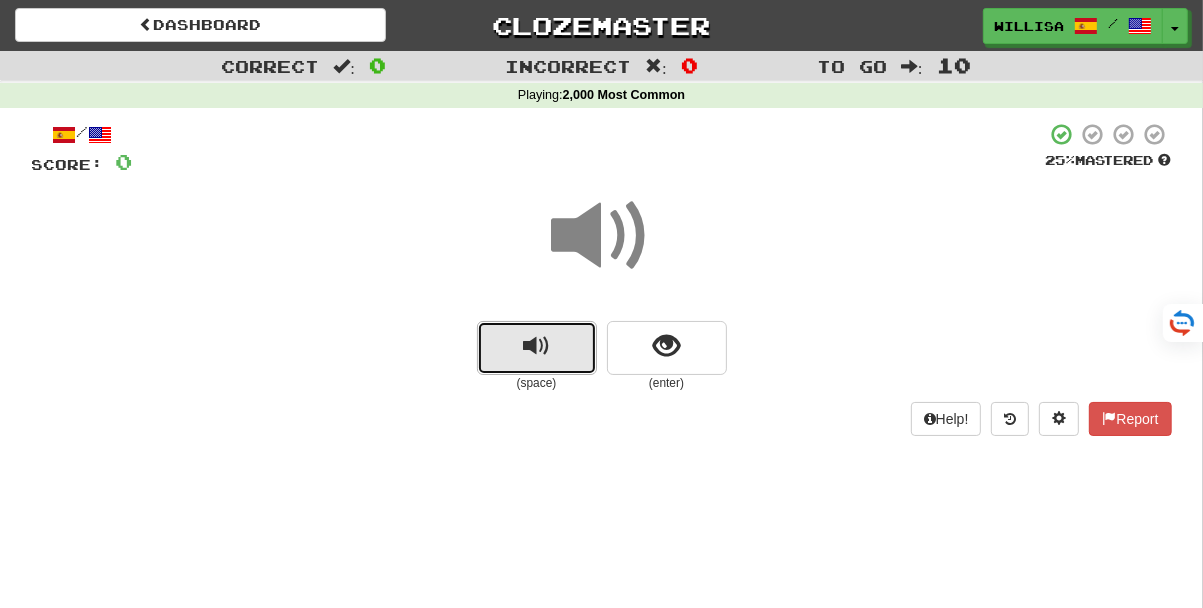 click at bounding box center (537, 348) 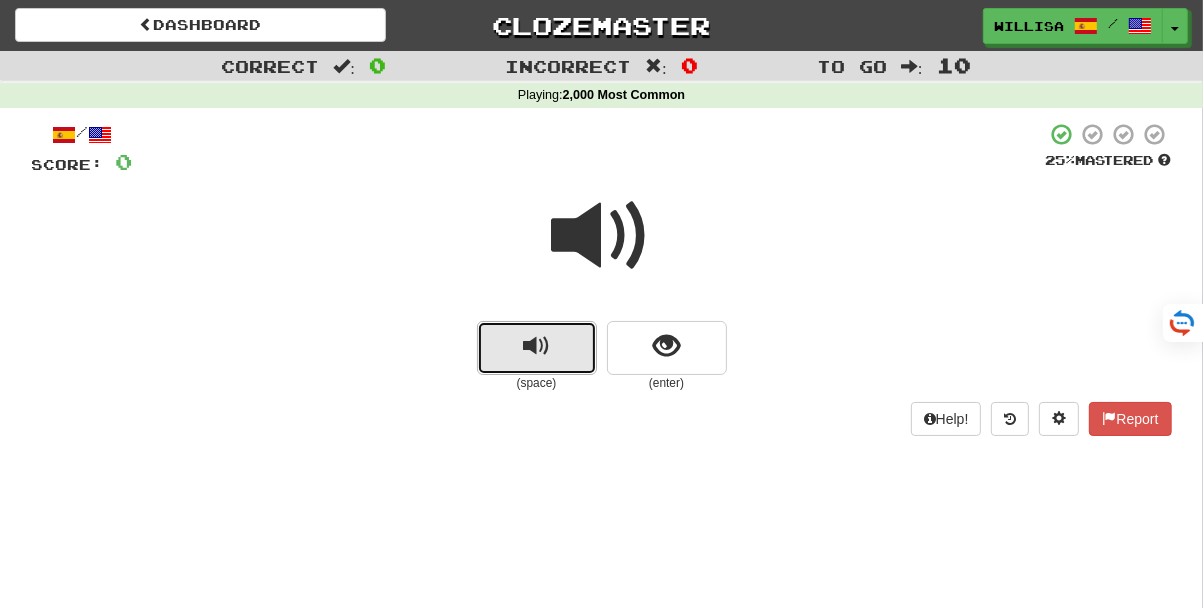 click at bounding box center (537, 348) 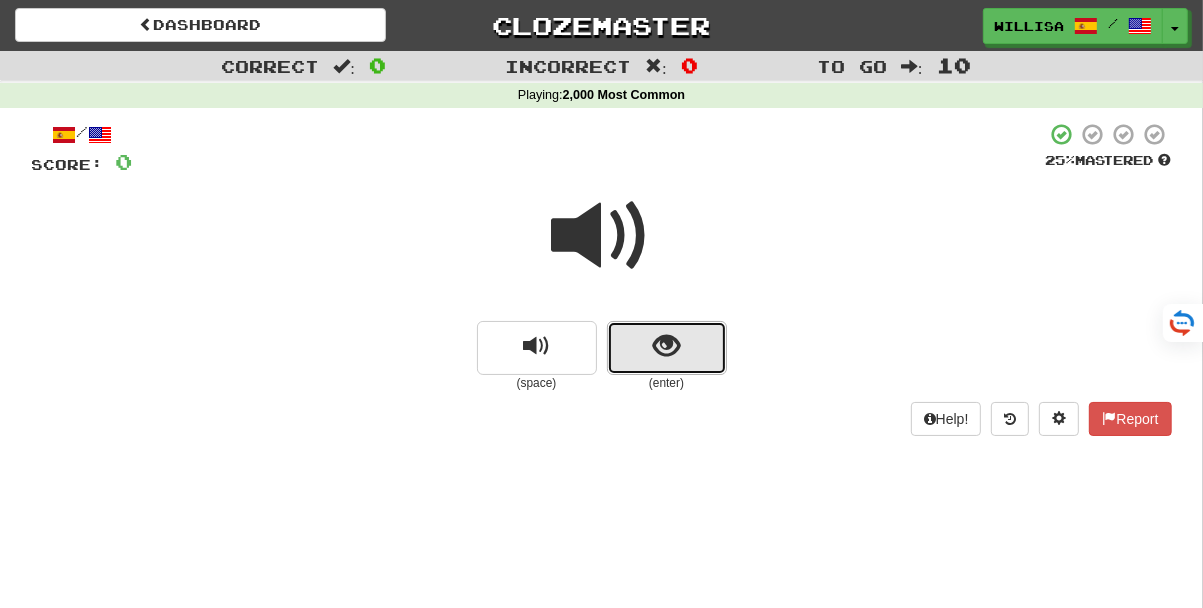 click at bounding box center [666, 346] 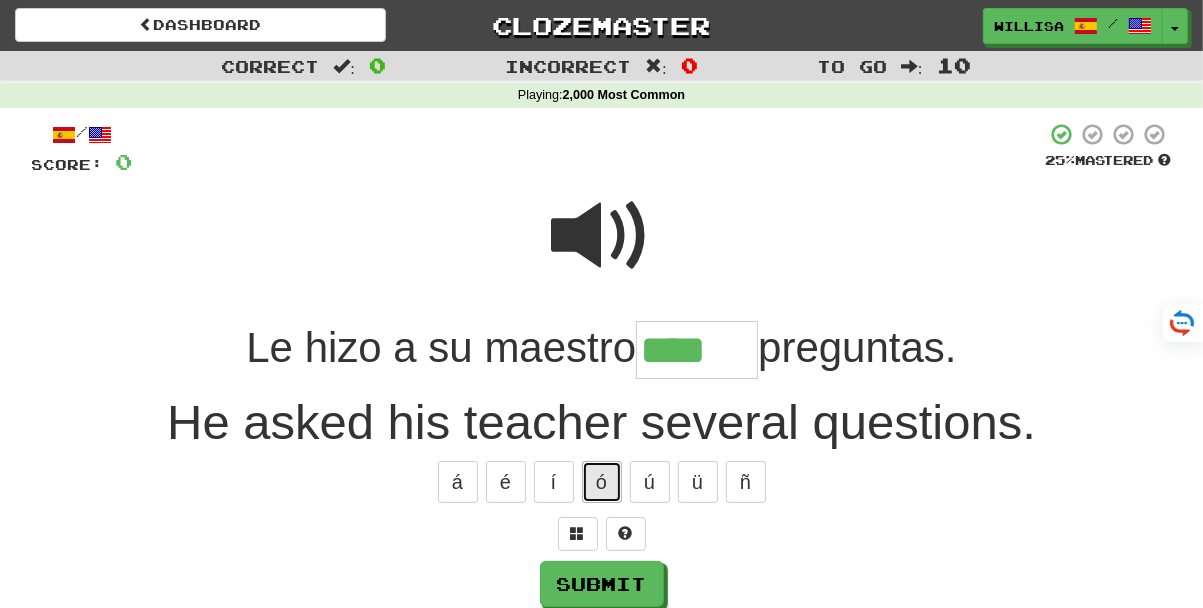 click on "ó" at bounding box center [602, 482] 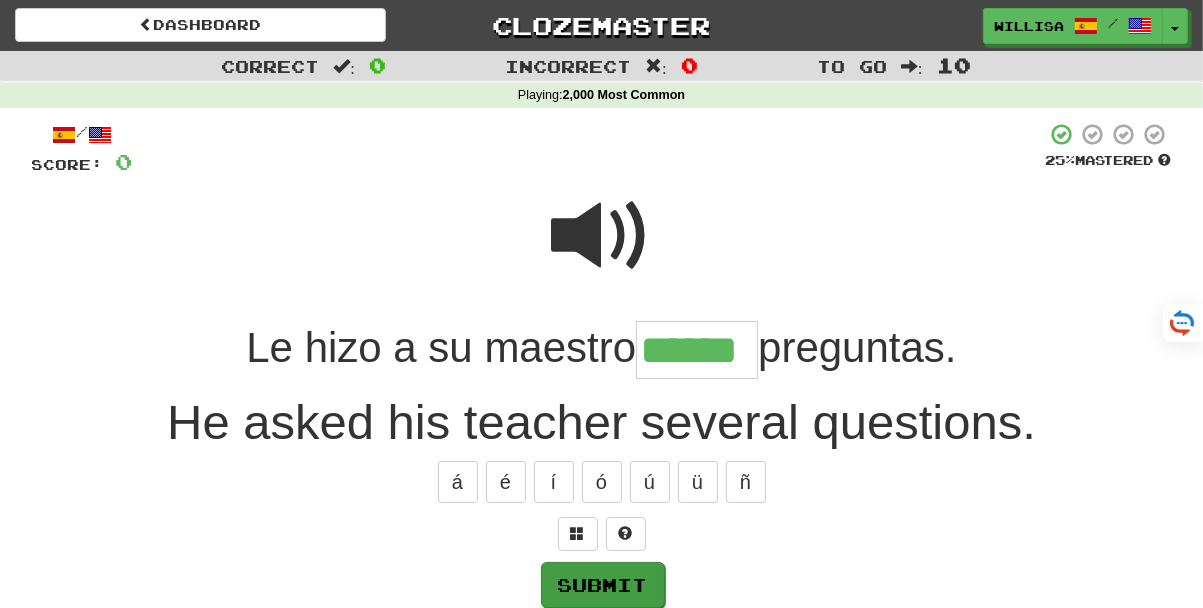 type on "******" 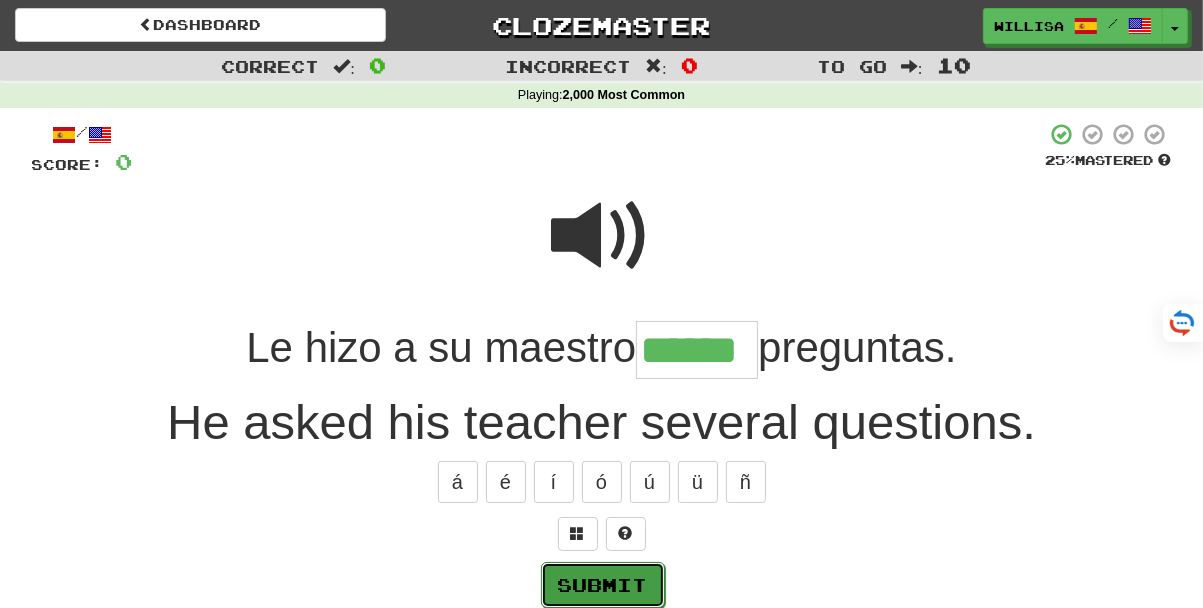 click on "Submit" at bounding box center (603, 585) 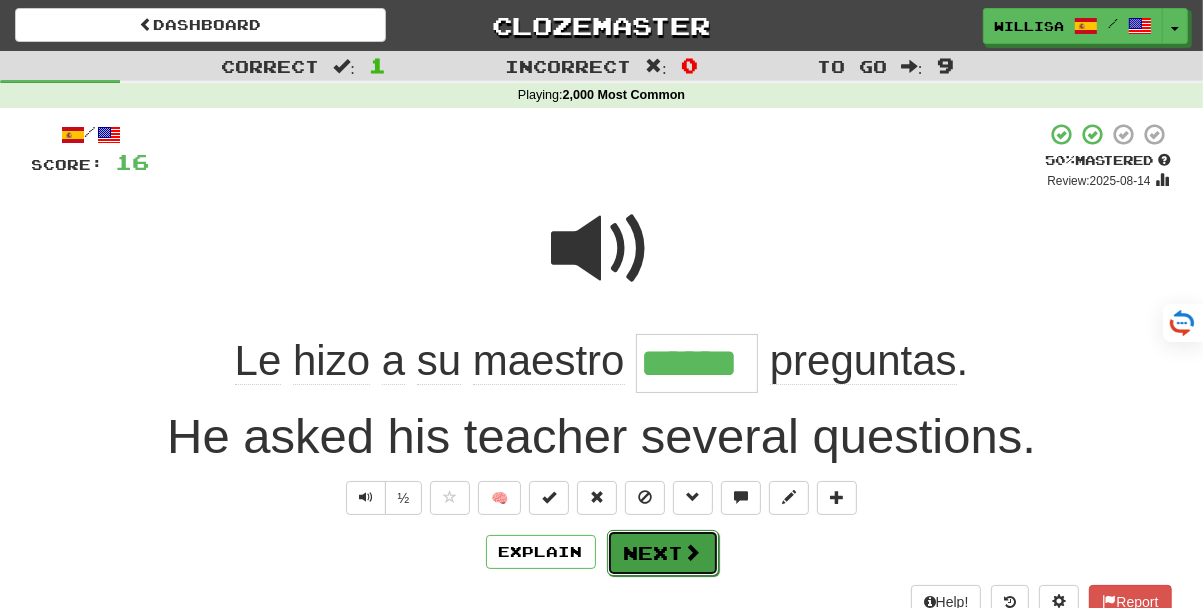 click on "Next" at bounding box center (663, 553) 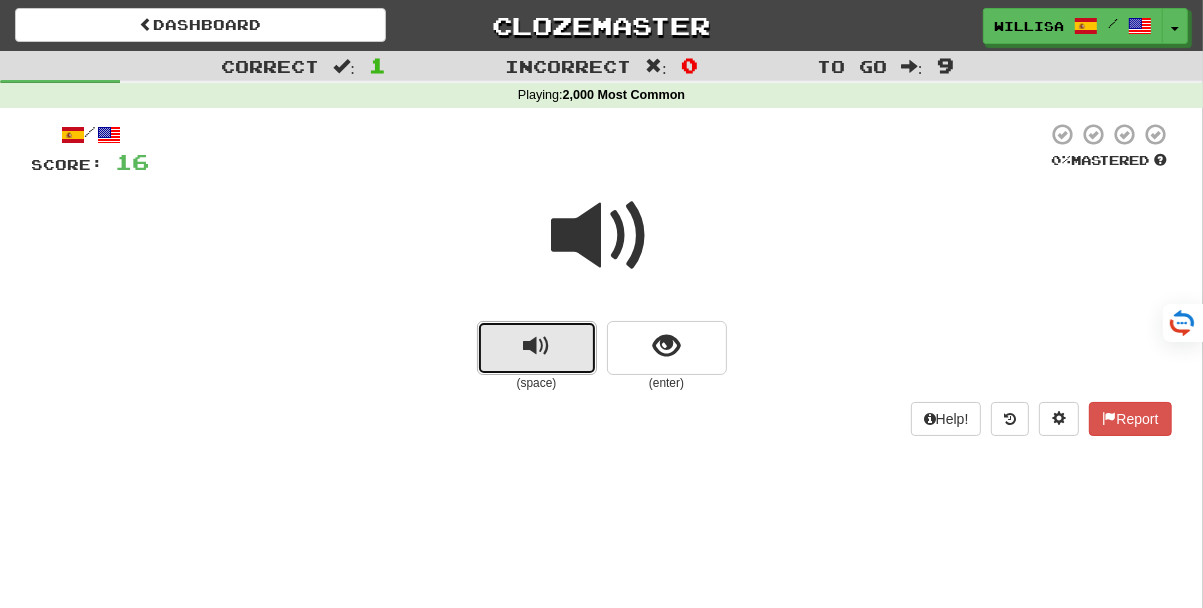 click at bounding box center [536, 346] 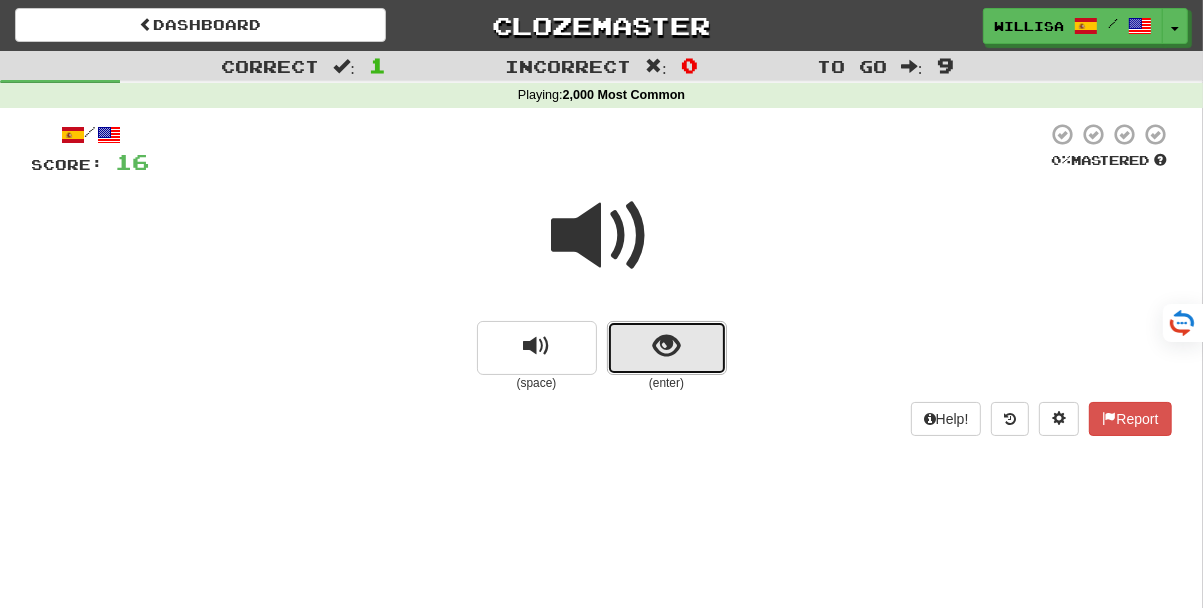 click at bounding box center [666, 346] 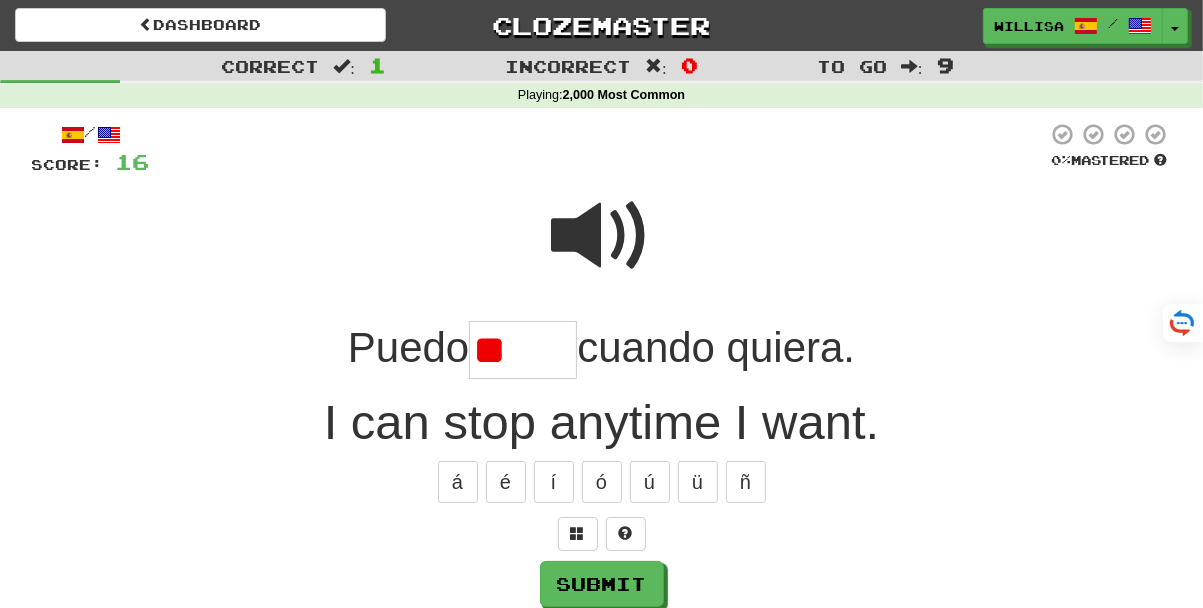 type on "*" 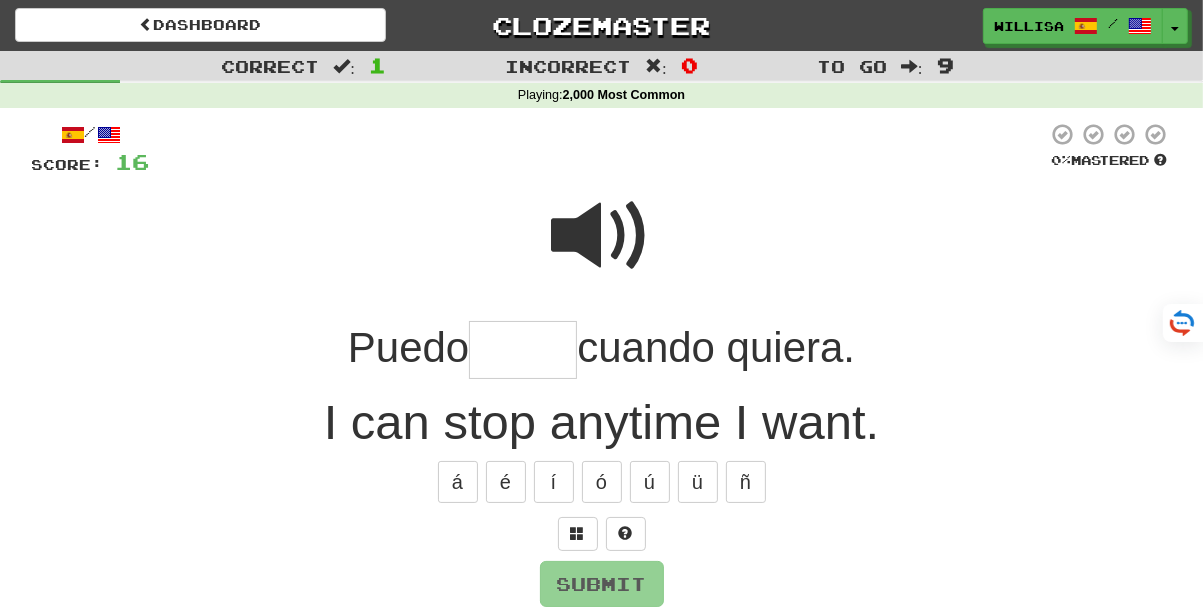 type on "*" 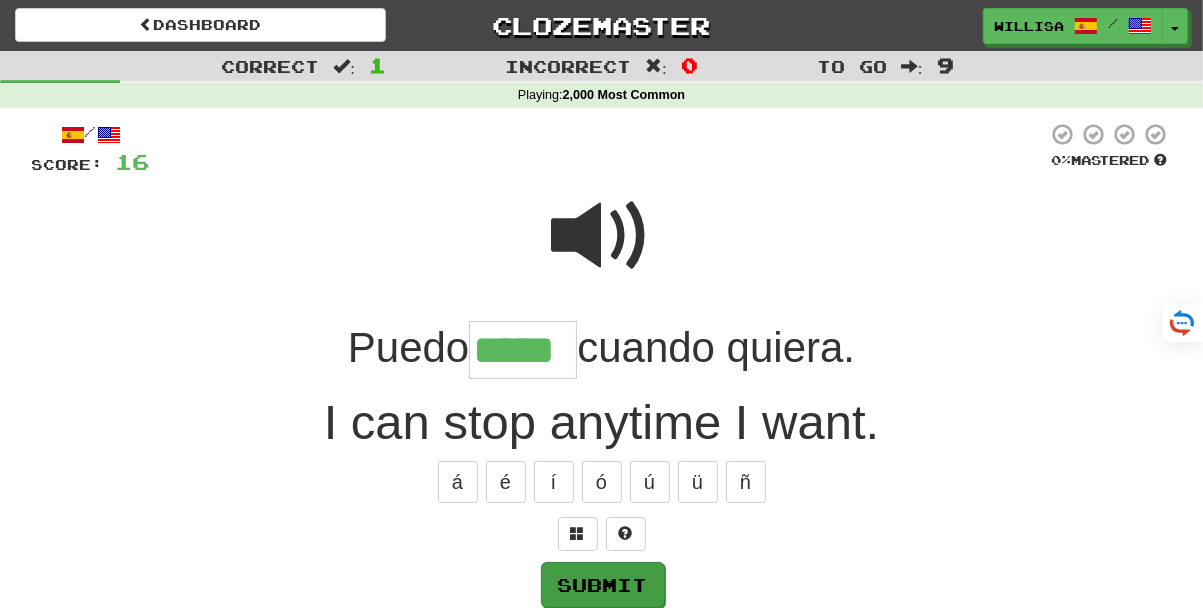 type on "*****" 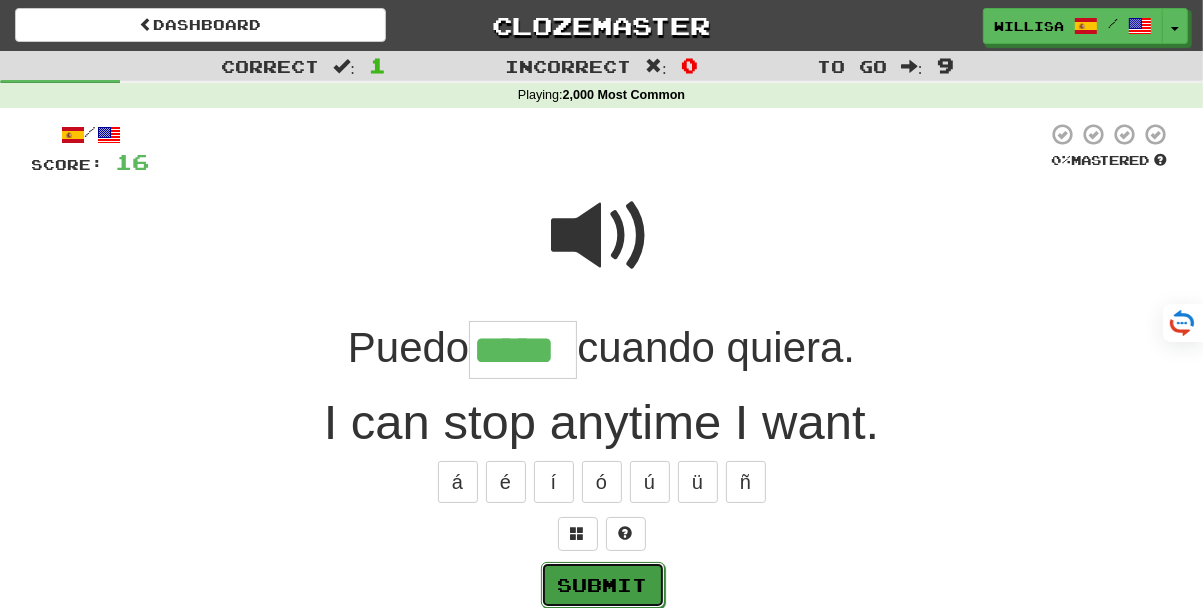 click on "Submit" at bounding box center (603, 585) 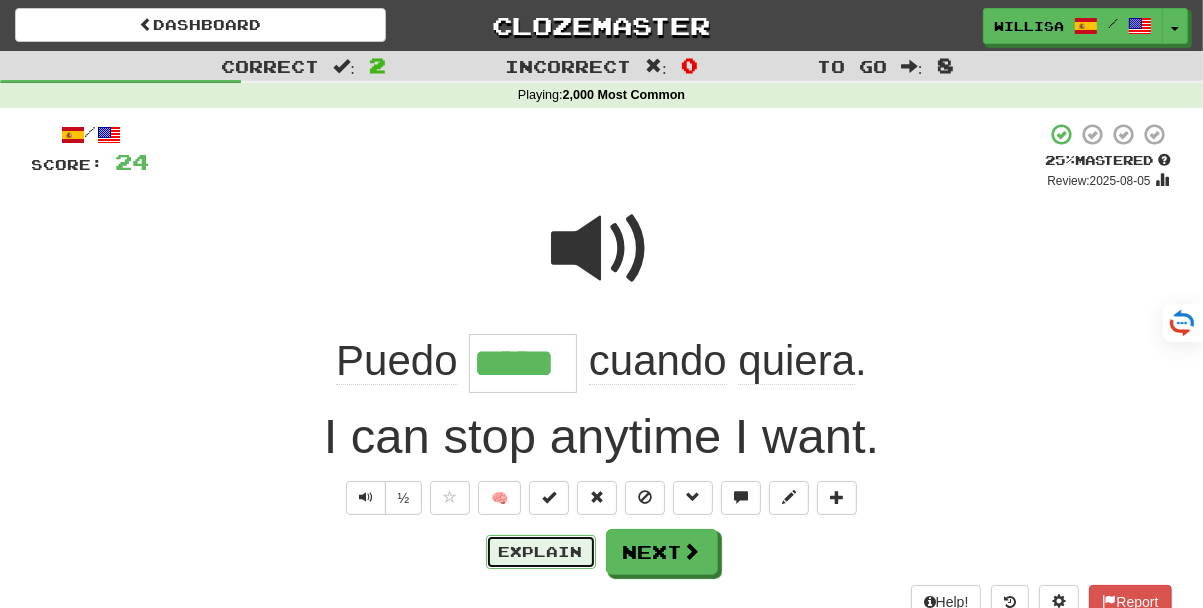 click on "Explain" at bounding box center [541, 552] 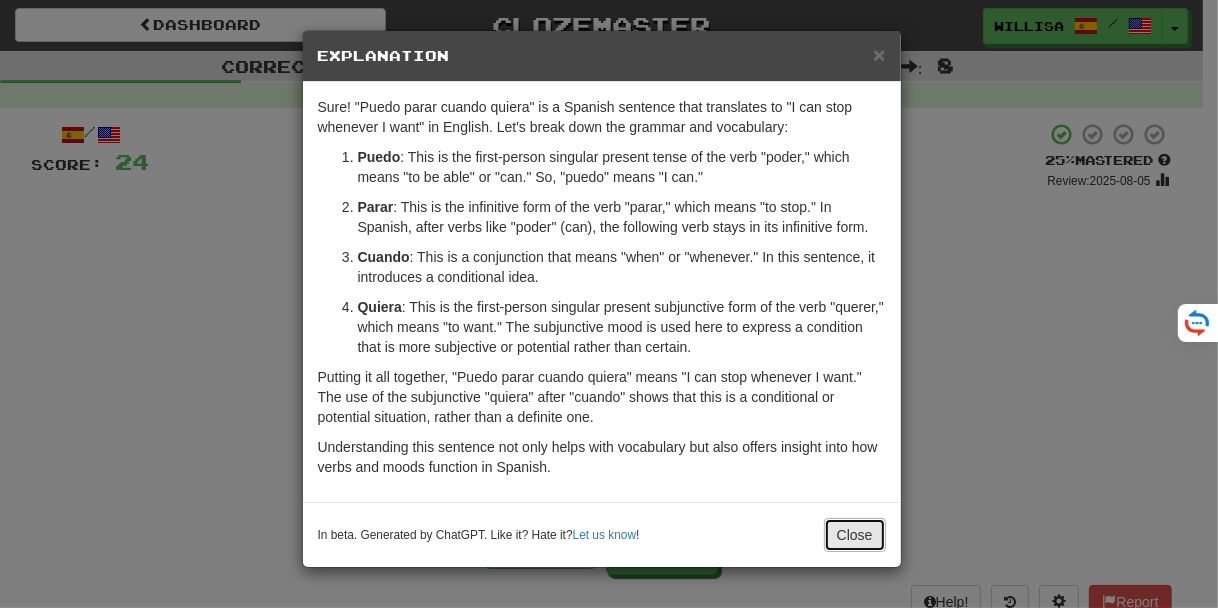 click on "Close" at bounding box center (855, 535) 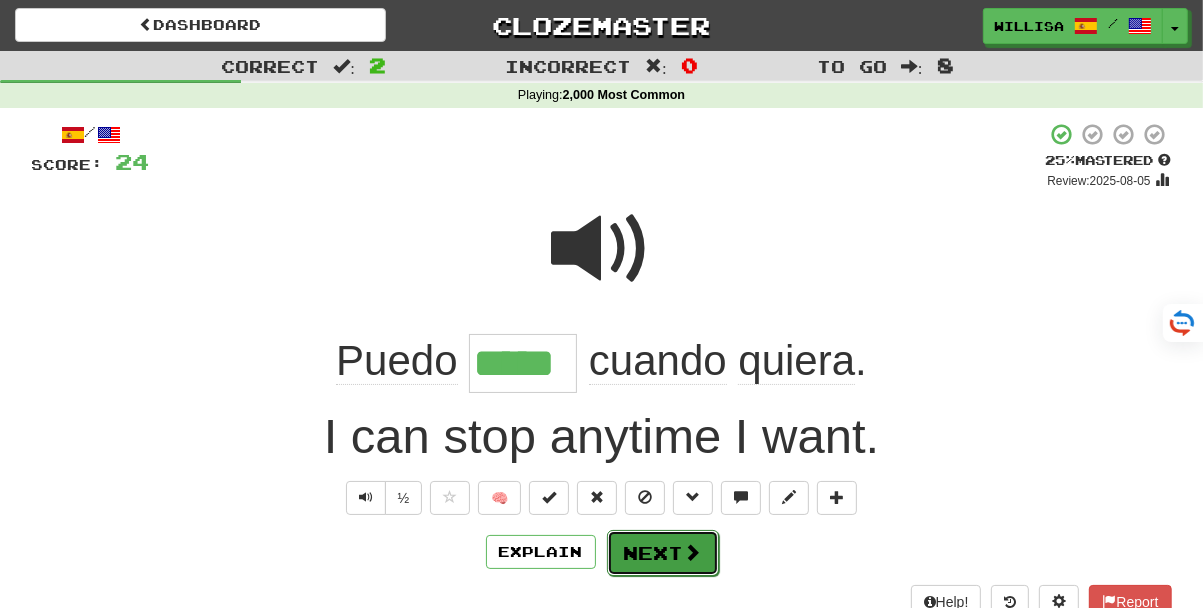 click on "Next" at bounding box center [663, 553] 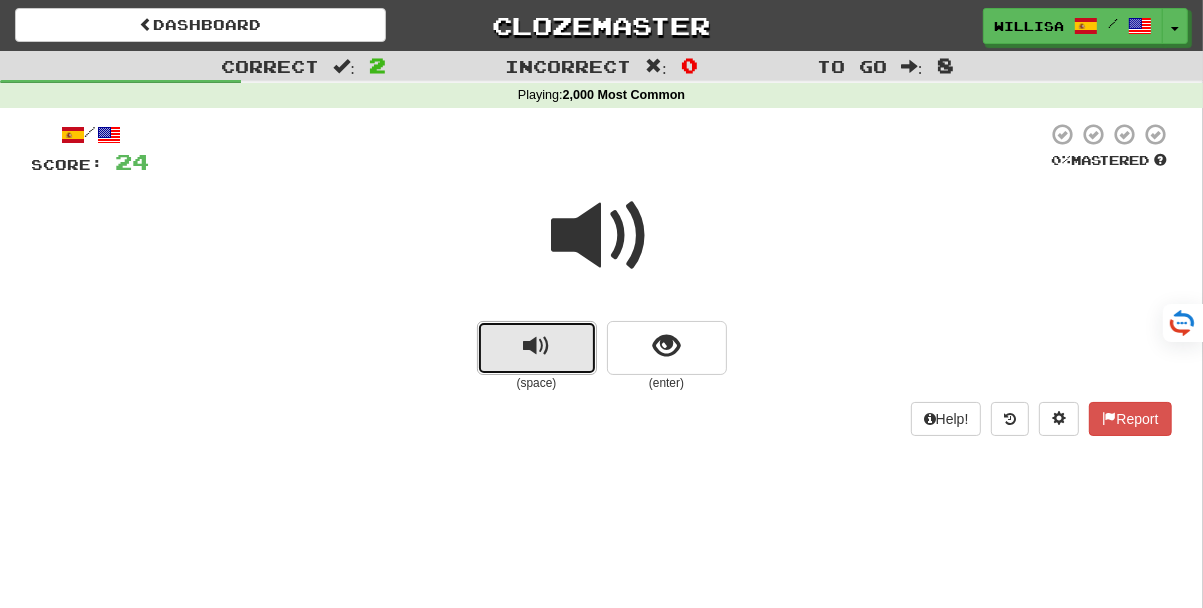 click at bounding box center (537, 348) 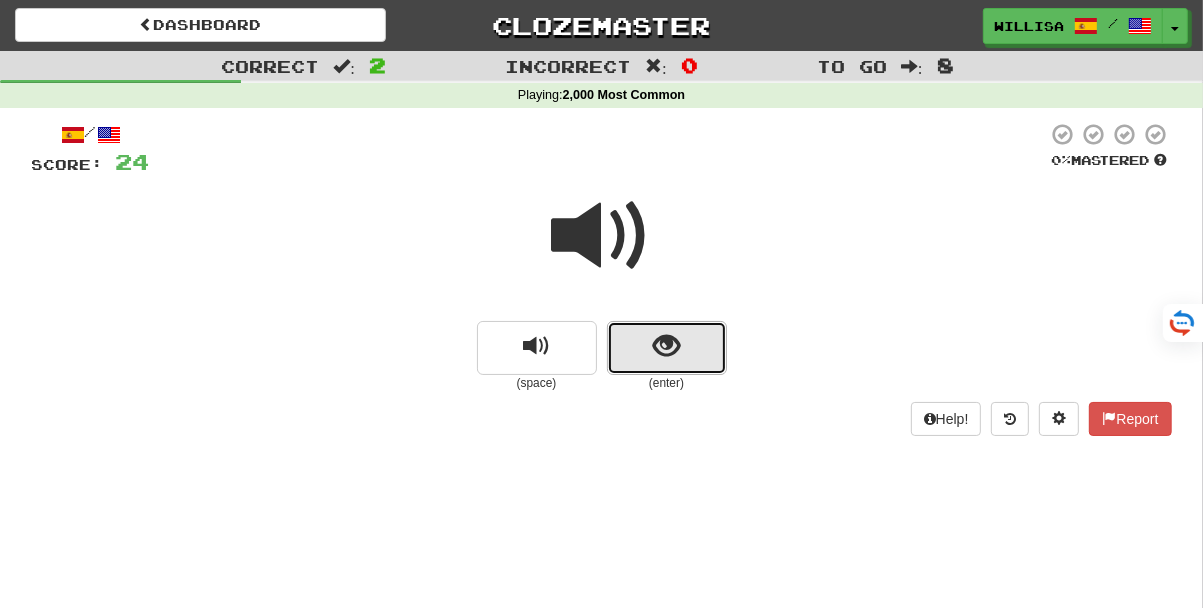 click at bounding box center (666, 346) 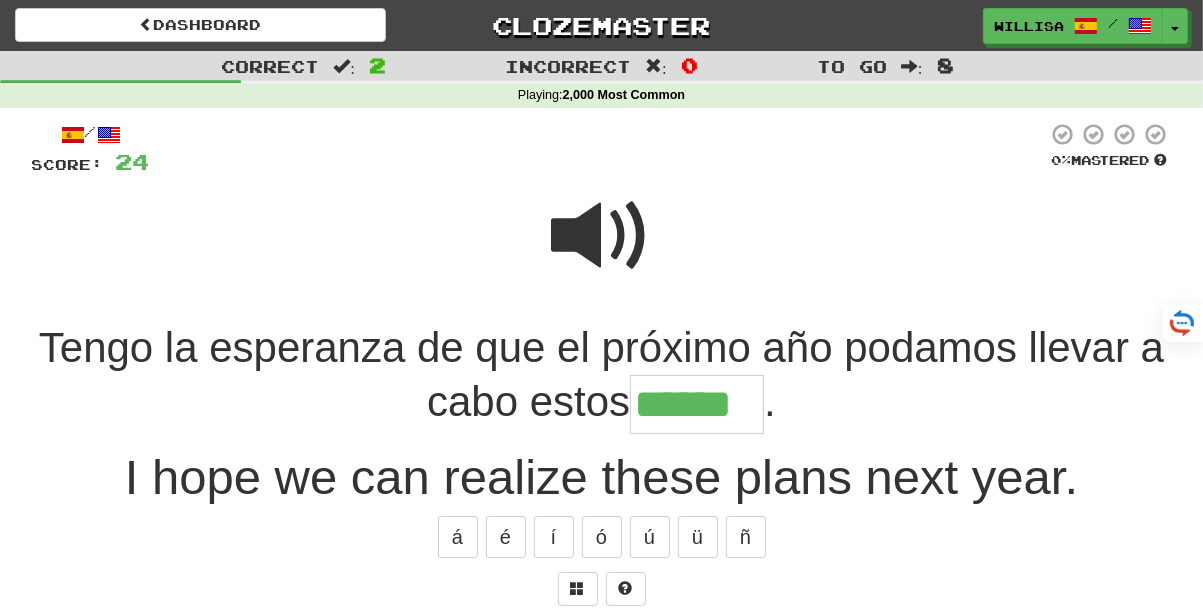 type on "******" 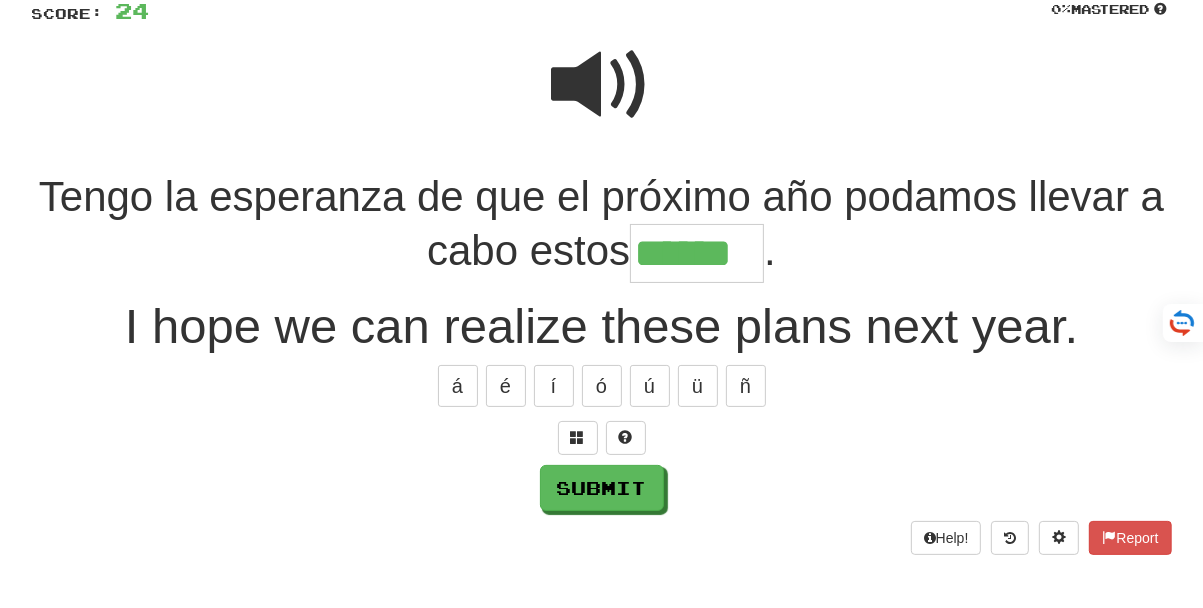 scroll, scrollTop: 163, scrollLeft: 0, axis: vertical 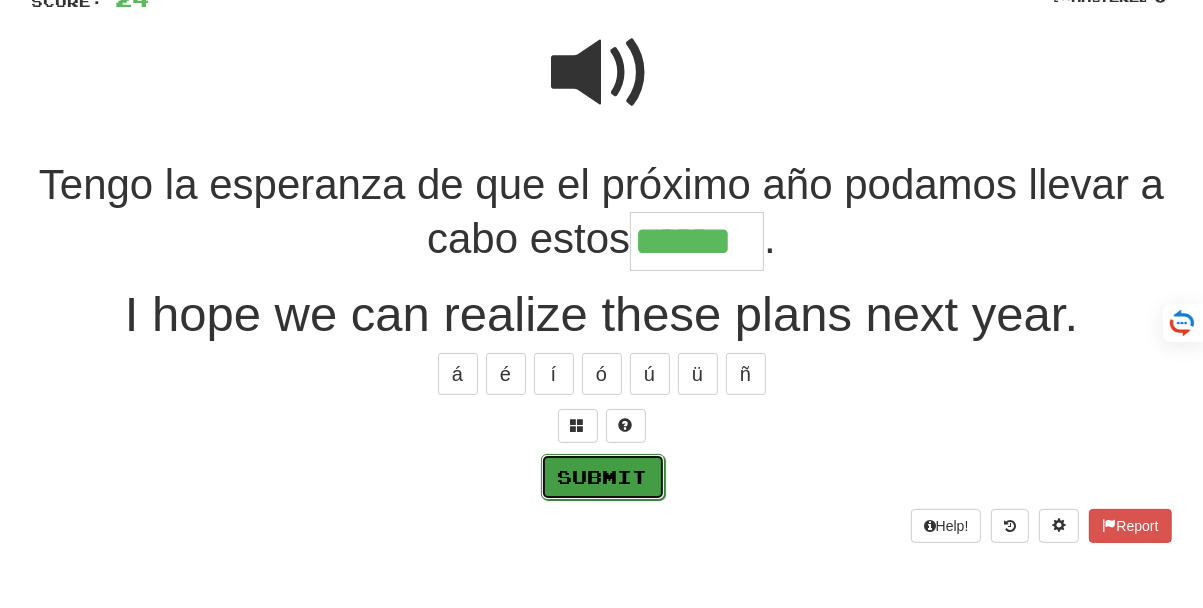 click on "Submit" at bounding box center (603, 477) 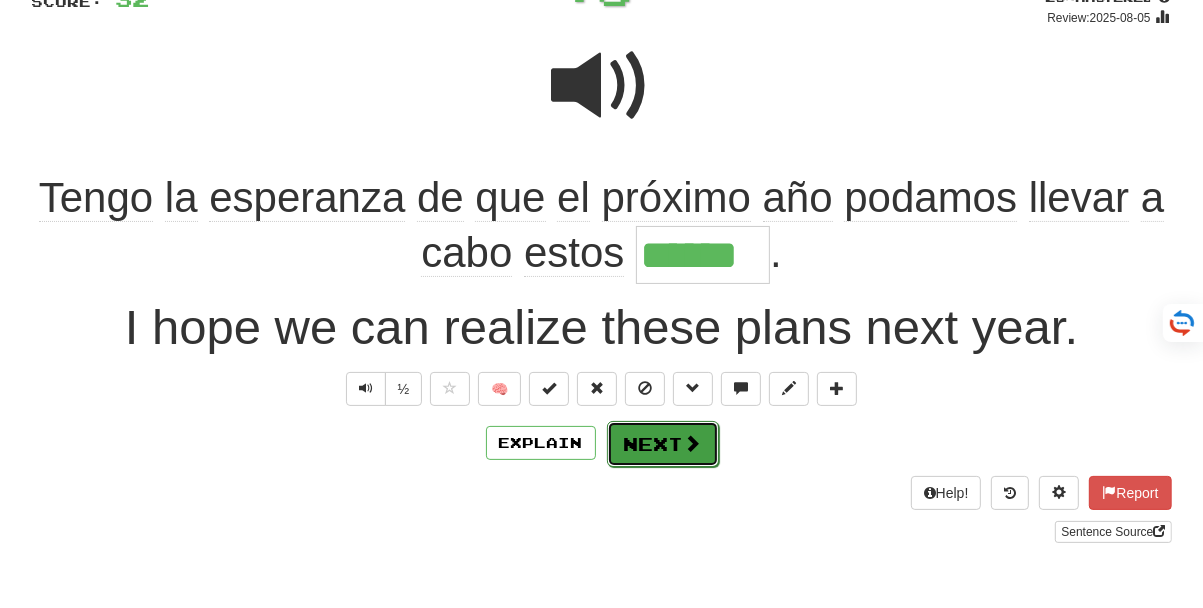 click on "Next" at bounding box center (663, 444) 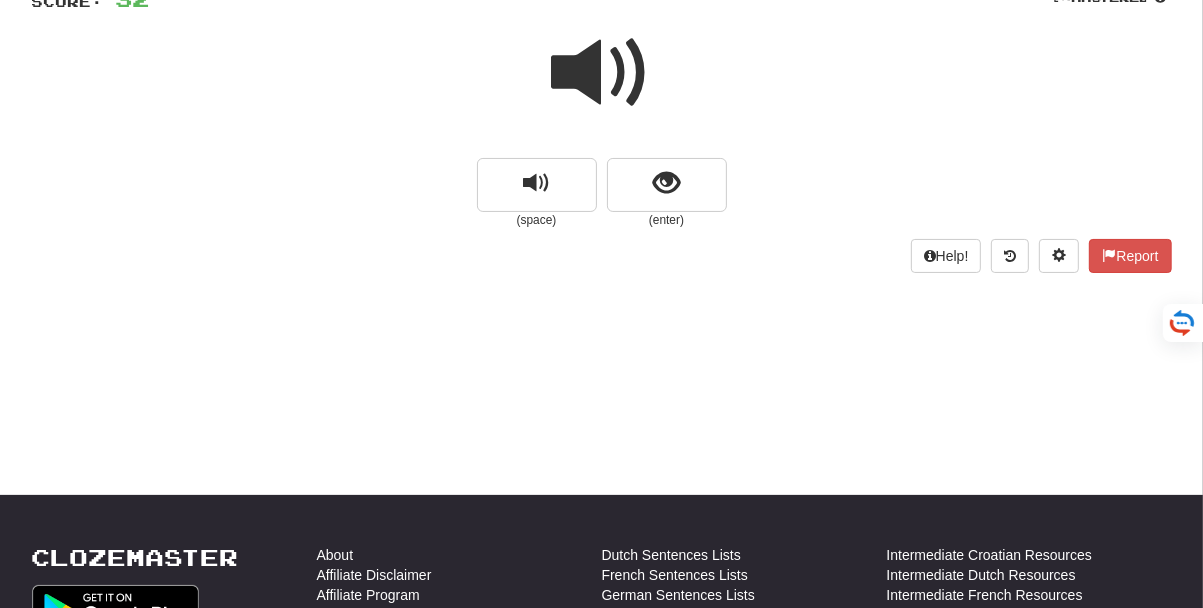 click on "Dashboard
Leaderboard
Activity Feed
Notifications
Profile
Discussions
Español
/
English
Streak:
127
Review:
3,587
Daily Goal:  0 /200
Gàidhlig
/
English
Streak:
0
Review:
0
Points Today: 0
Italiano
/
English
Streak:
0
Review:
35
Points Today: 0
Kernewek
/
English
Streak:
0
Review:
0
Points Today: 0
Occitan
/
English
Streak:
0
Review:
0
Points Today: 0
Română
/
English
Streak:
0
Review:
0
Points Today: 0
Swahili
/
English
Streak:
0
Review:
0
Points Today: 0
فارسی
/
English" at bounding box center (601, 141) 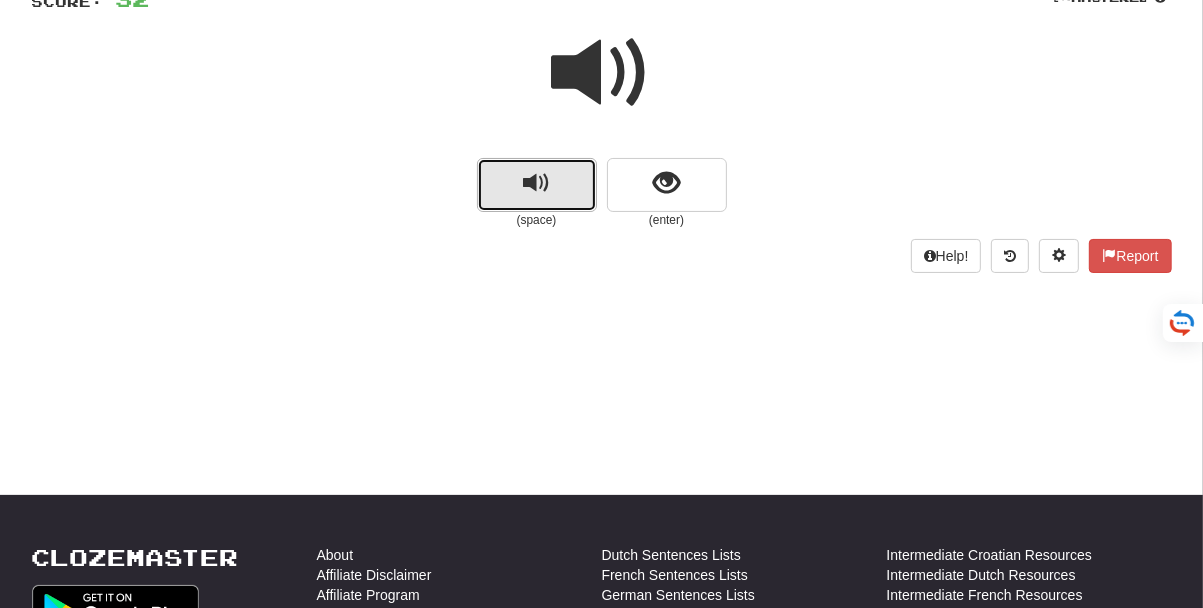 click at bounding box center [537, 185] 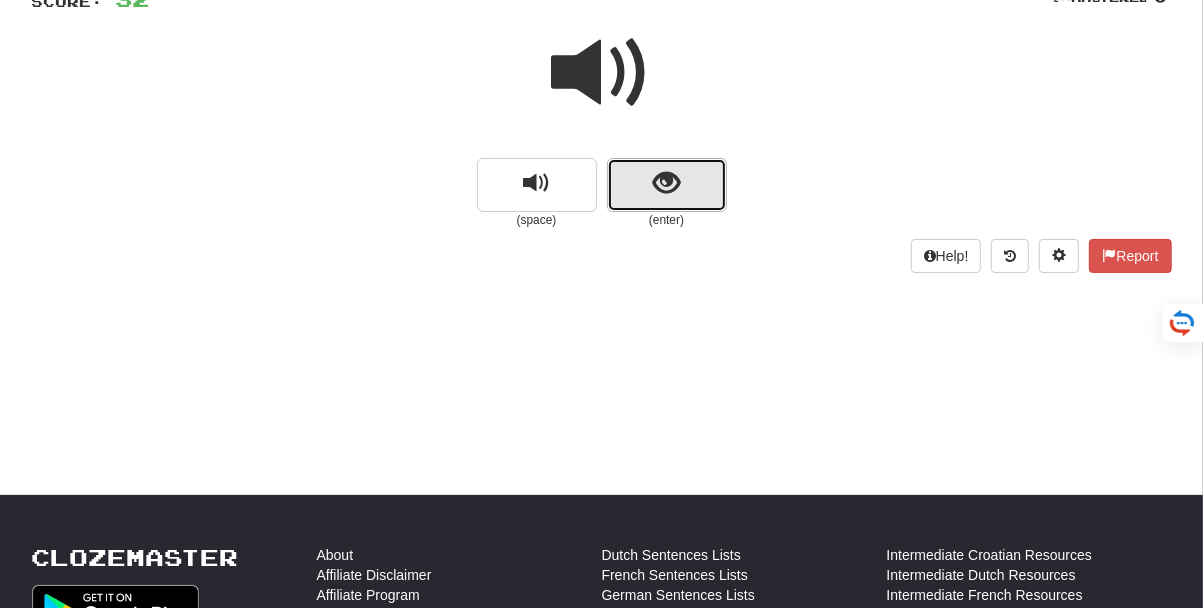 click at bounding box center [667, 185] 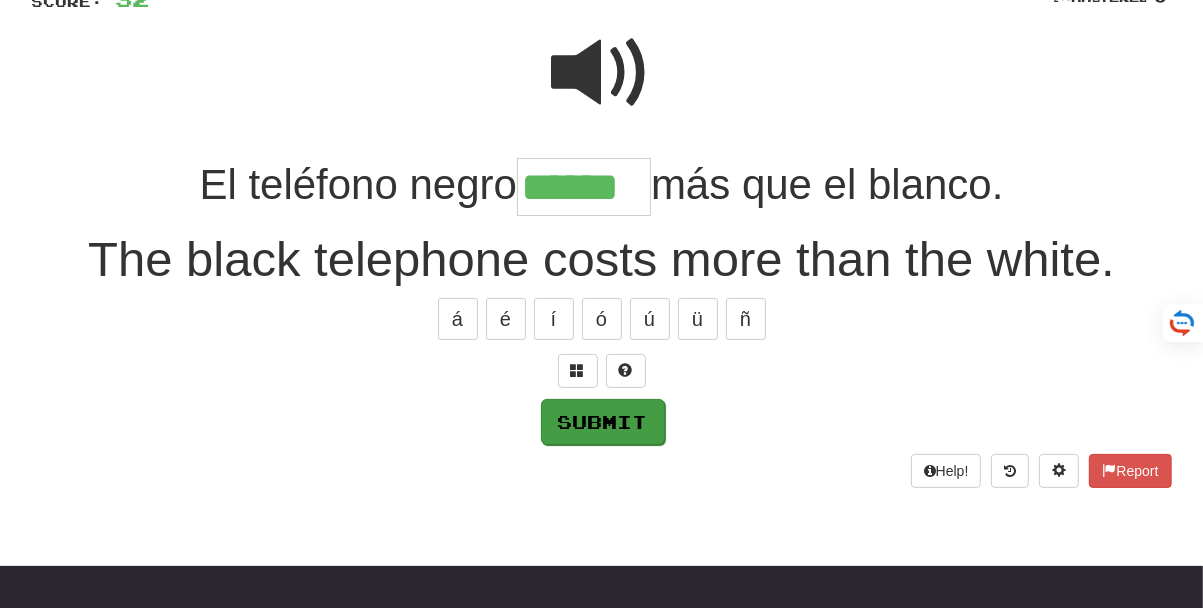 type on "******" 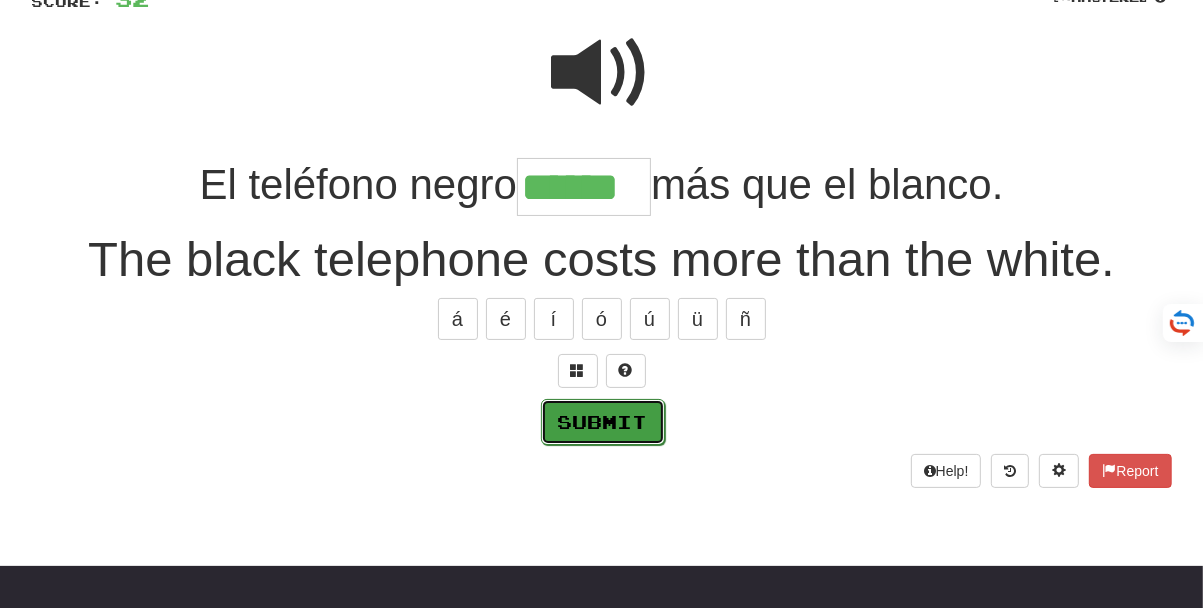 click on "Submit" at bounding box center [603, 422] 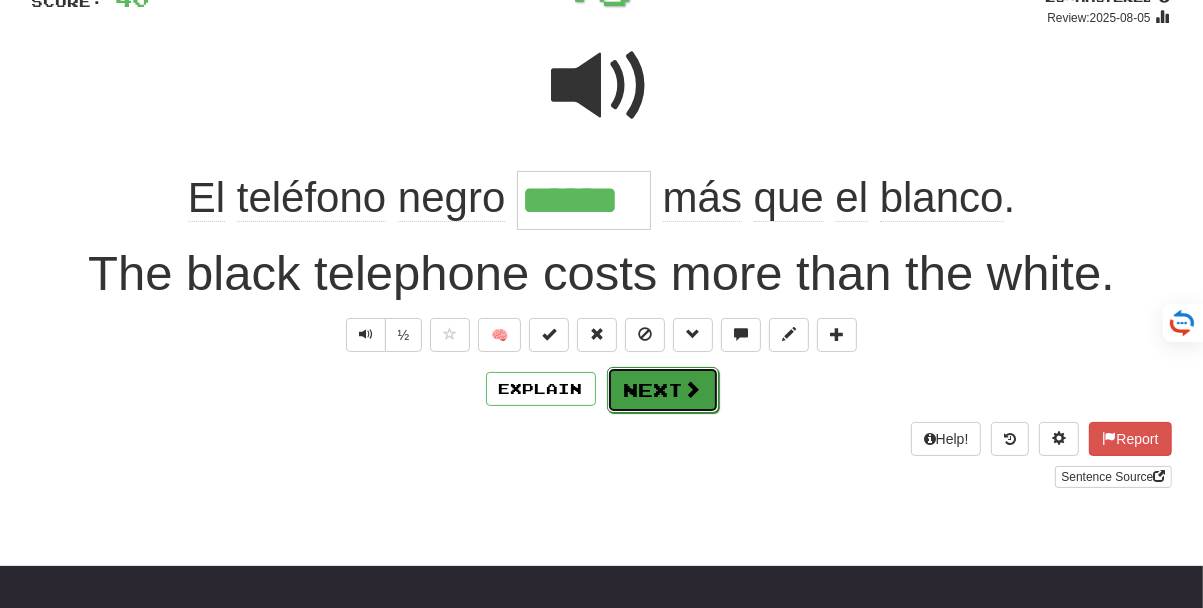 click on "Next" at bounding box center (663, 390) 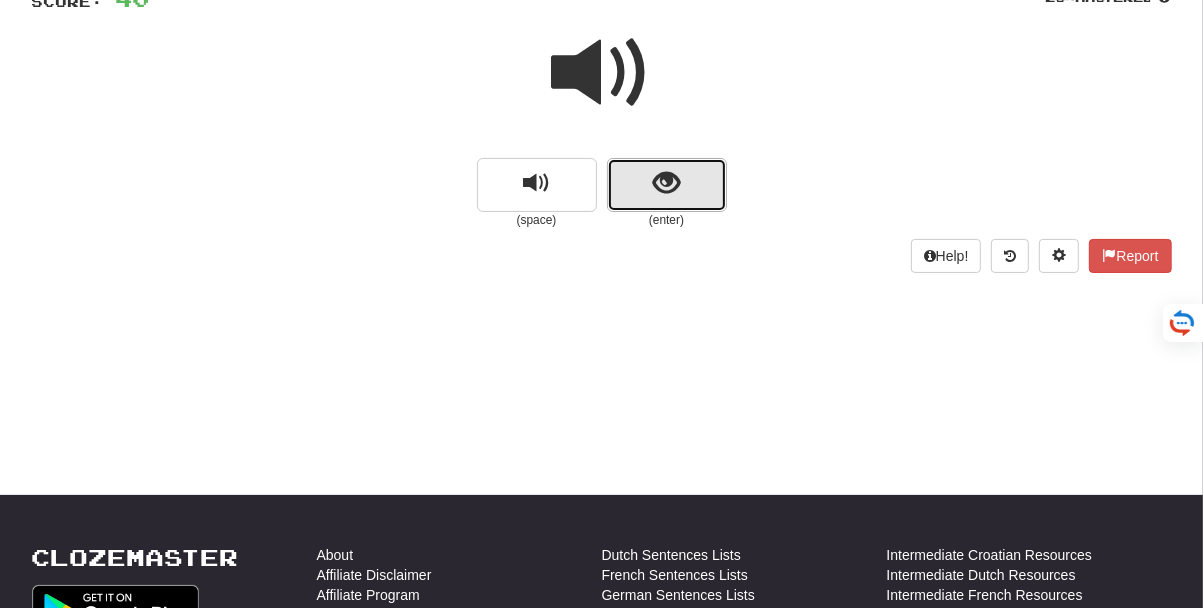click at bounding box center [667, 185] 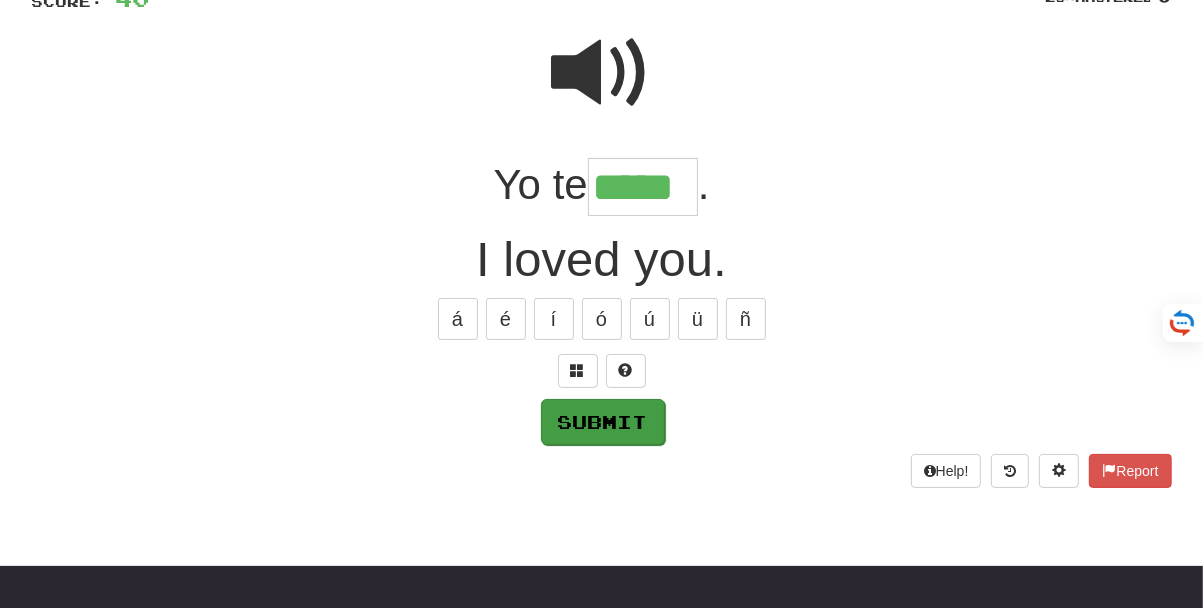 type on "*****" 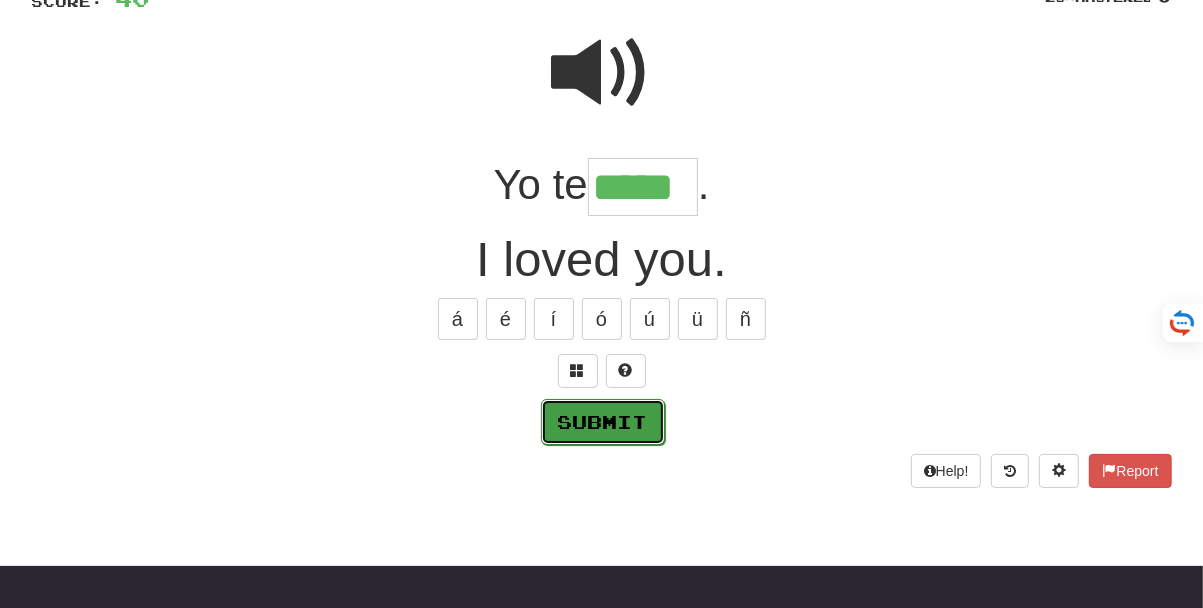 click on "Submit" at bounding box center [603, 422] 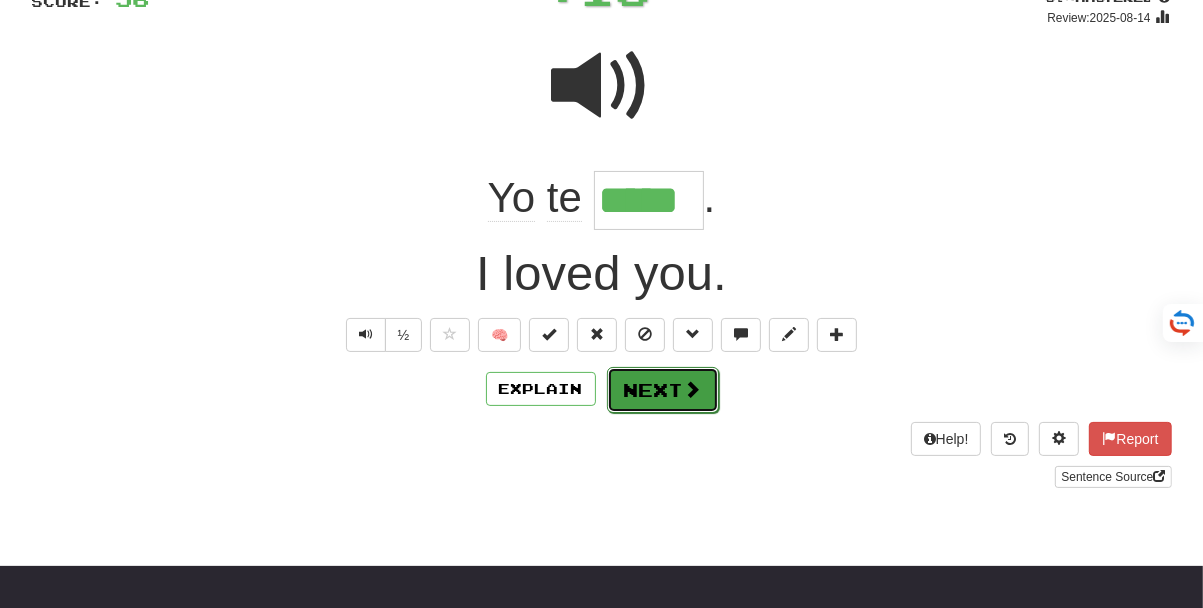 click on "Next" at bounding box center (663, 390) 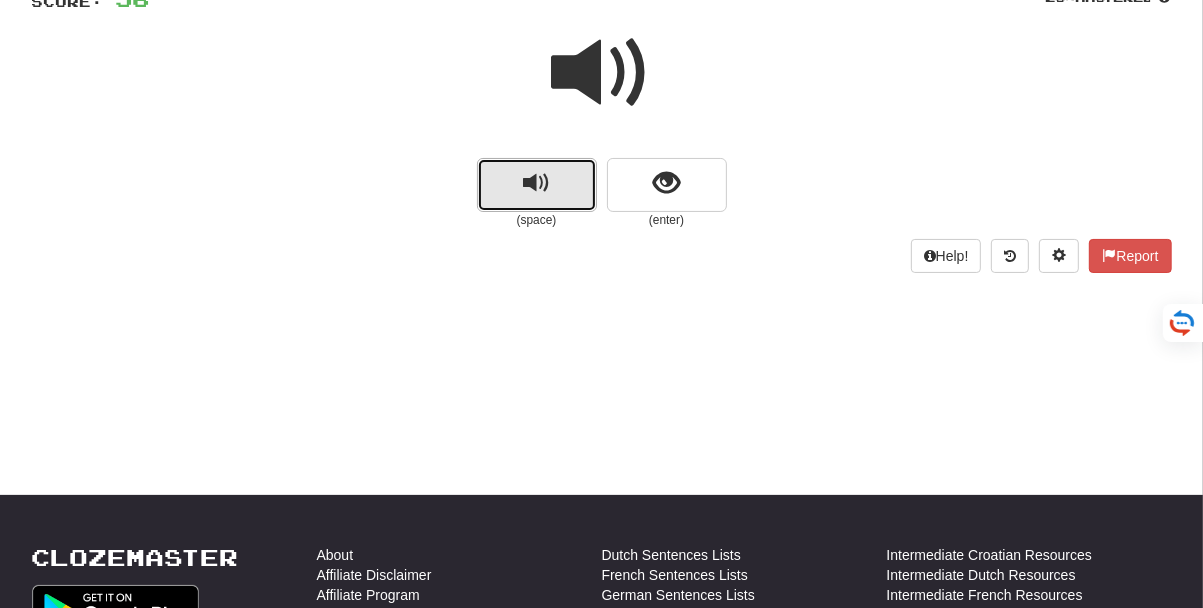 click at bounding box center (536, 183) 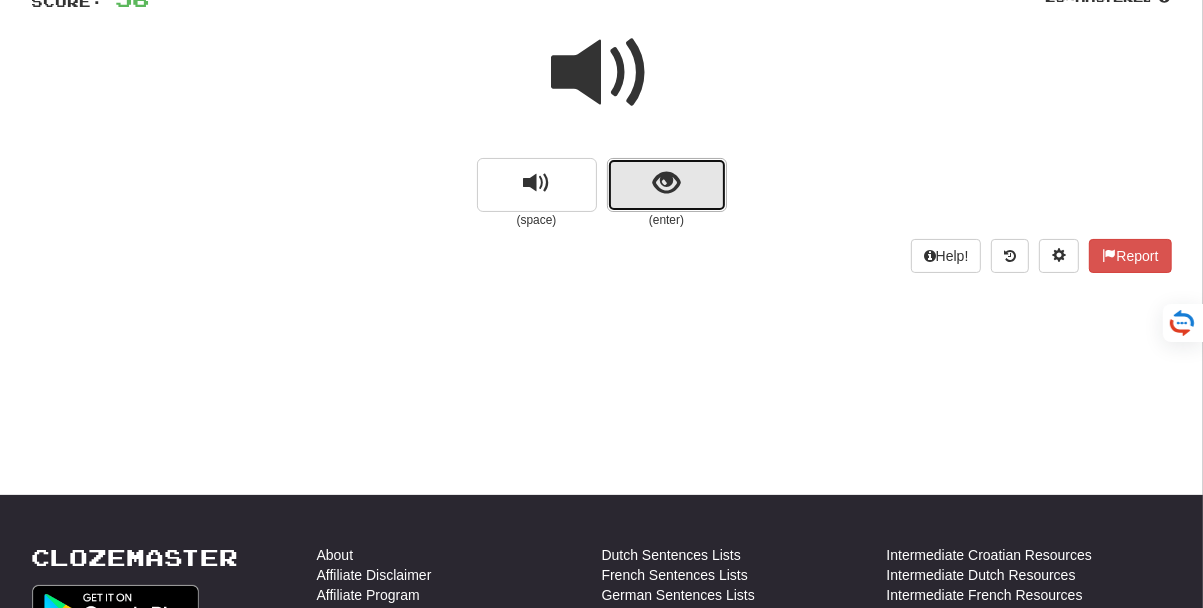 click at bounding box center (667, 185) 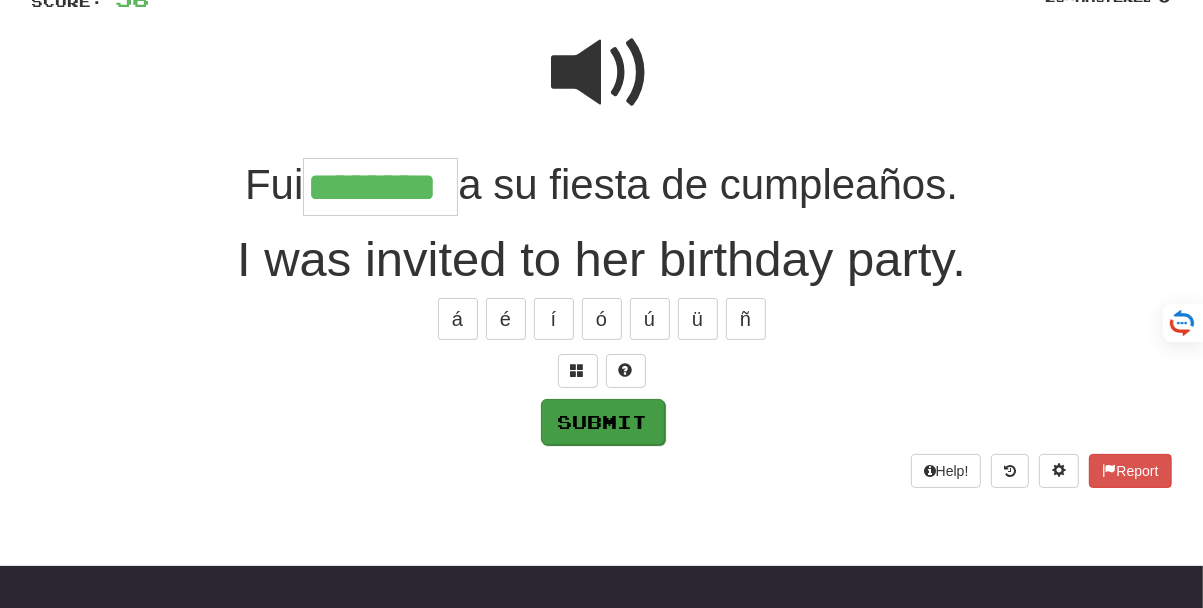 type on "********" 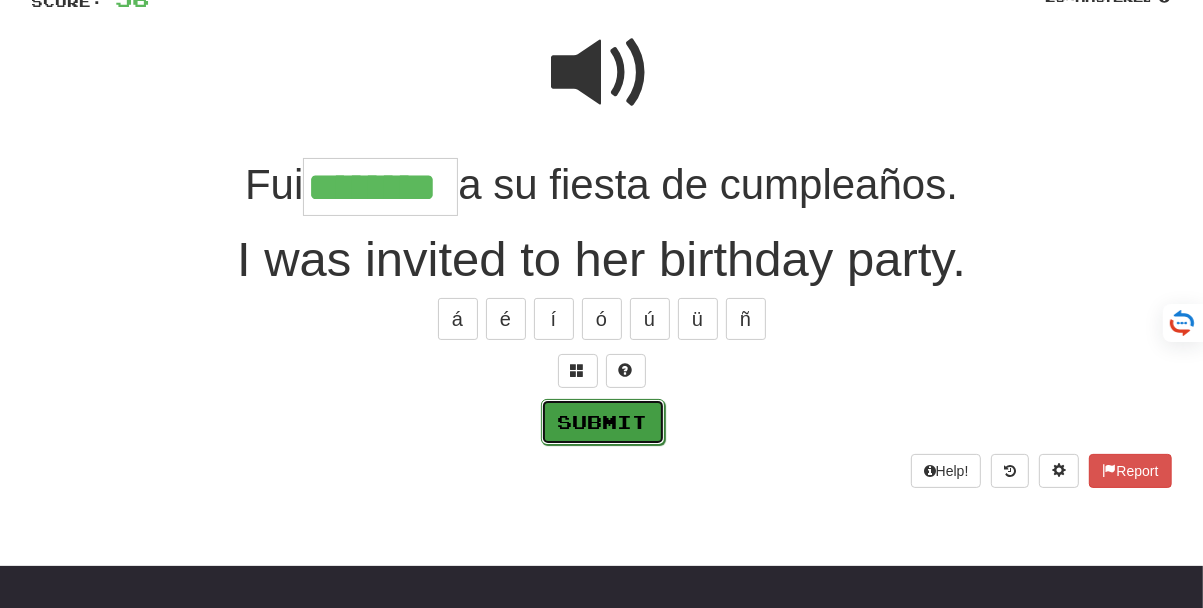 click on "Submit" at bounding box center [603, 422] 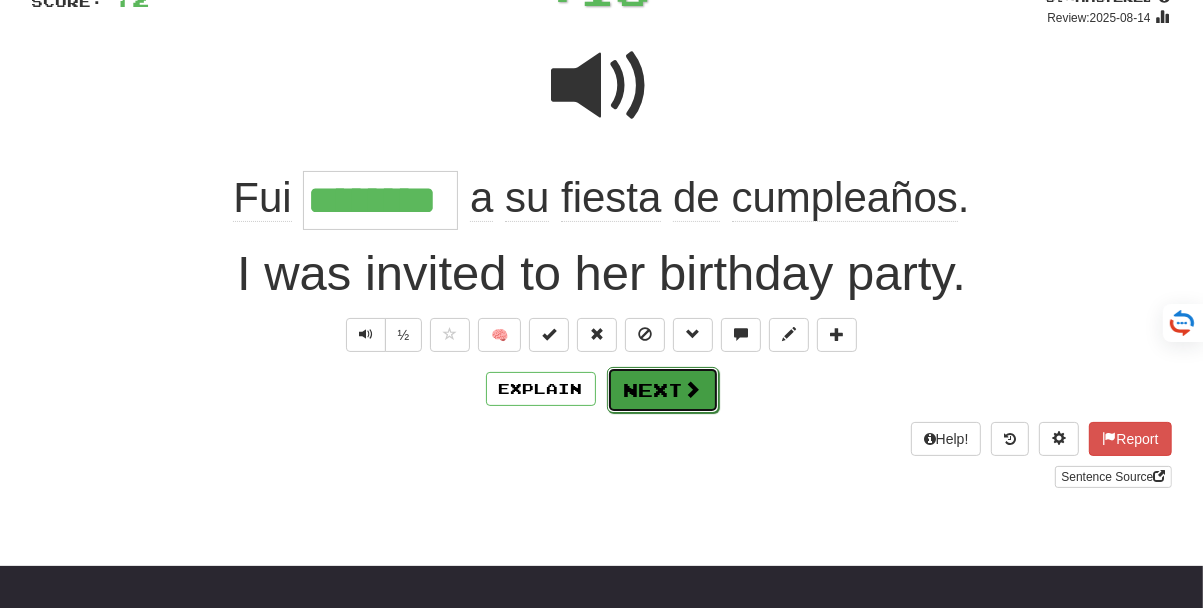 click on "Next" at bounding box center [663, 390] 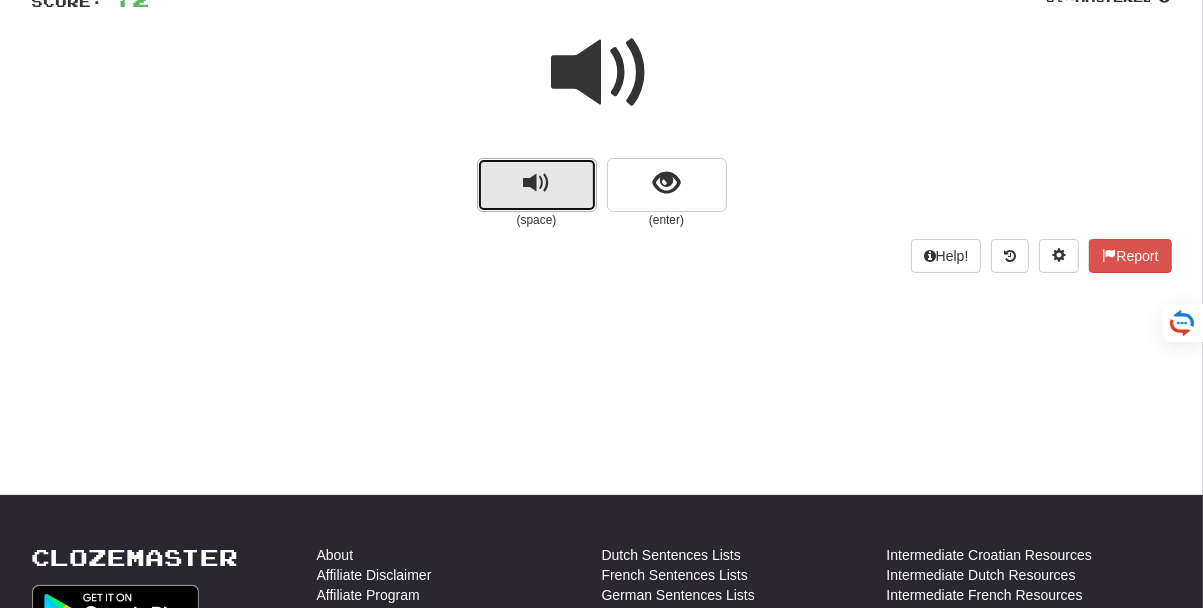 click at bounding box center [537, 185] 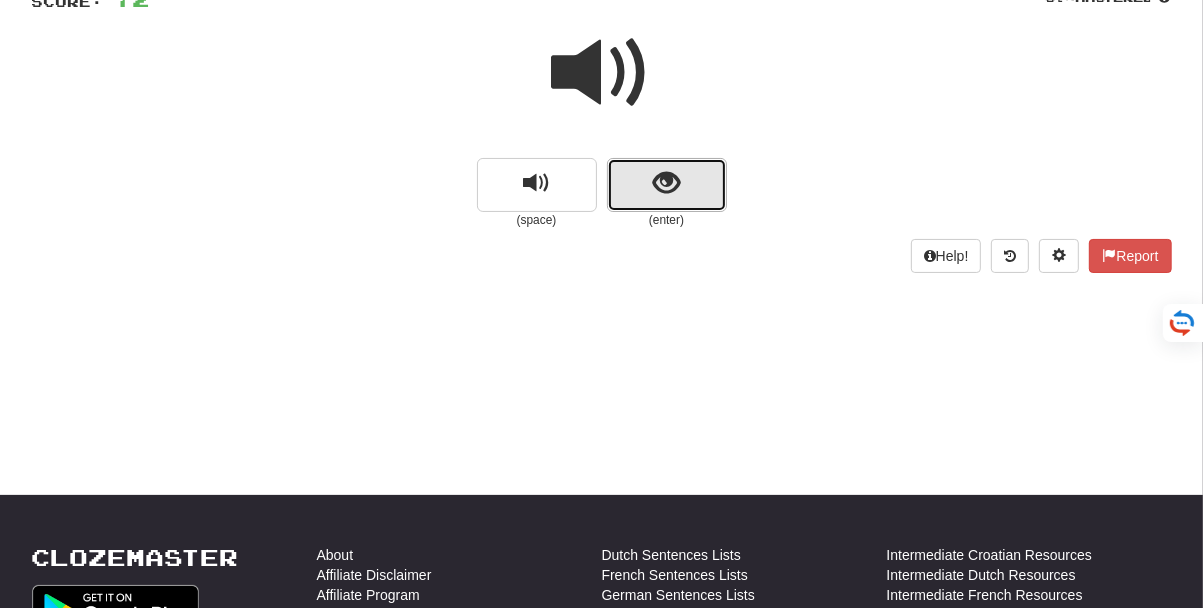 click at bounding box center [666, 183] 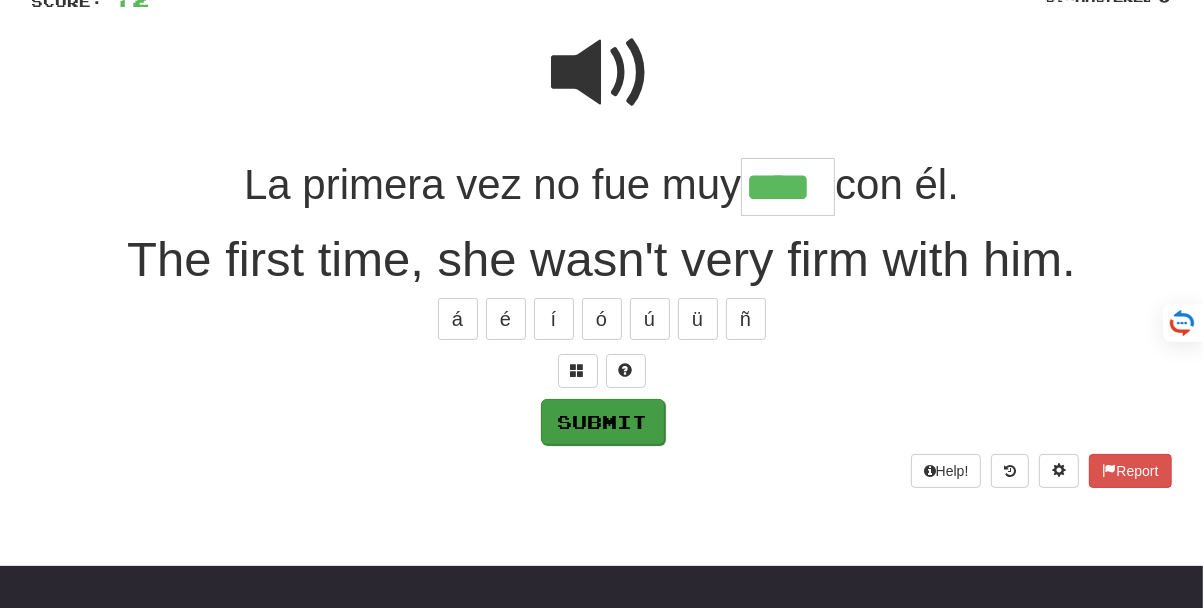 type on "****" 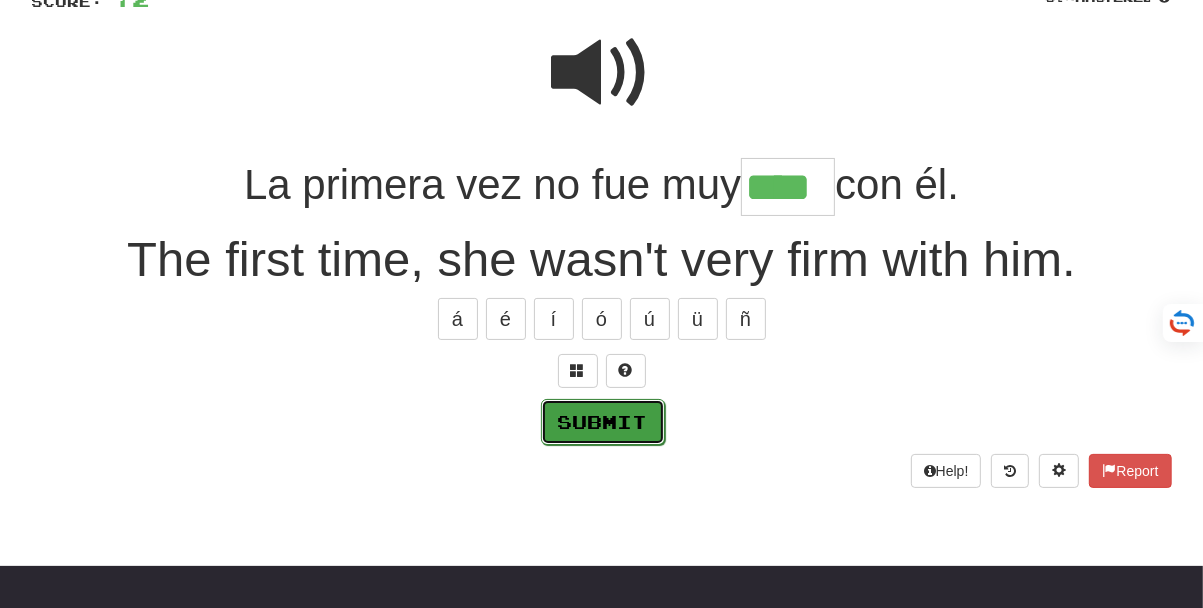 click on "Submit" at bounding box center (603, 422) 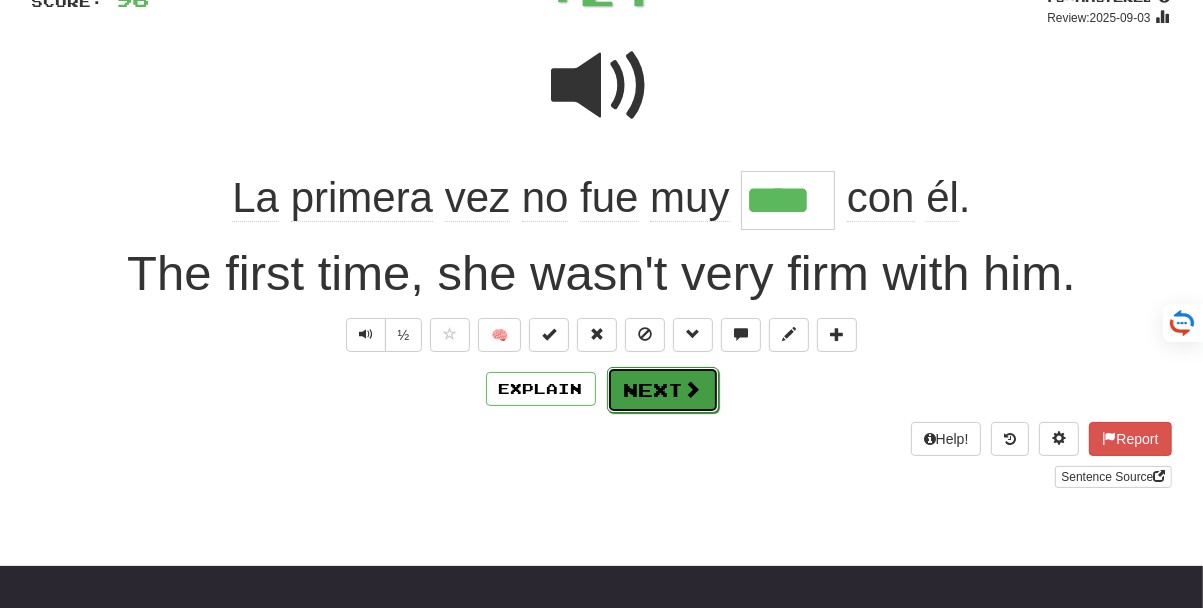 click on "Next" at bounding box center [663, 390] 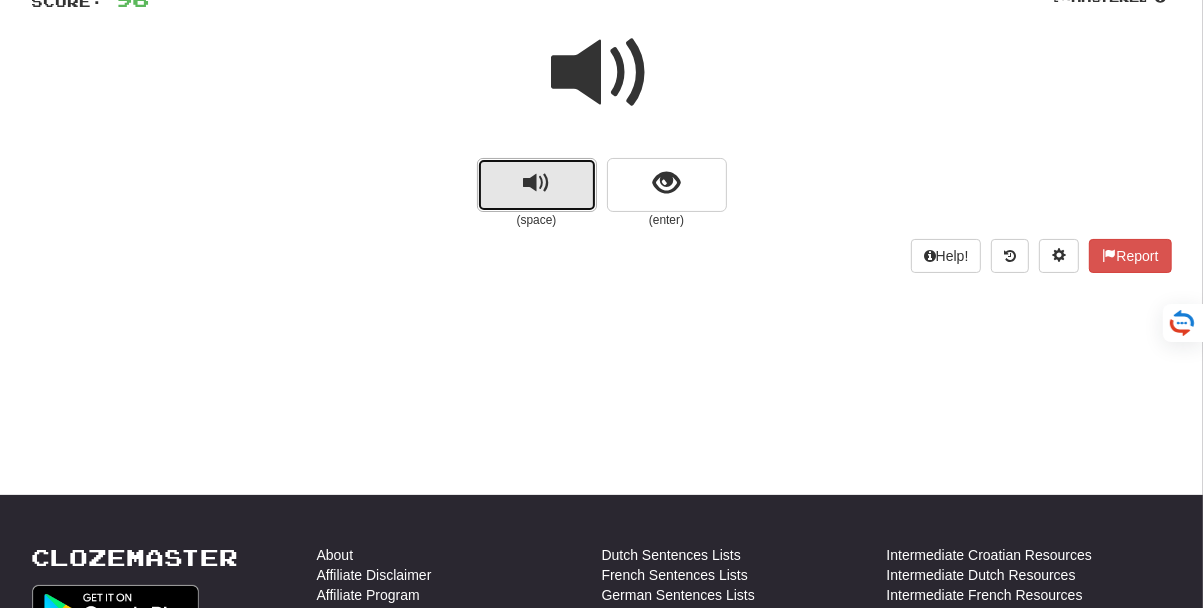 click at bounding box center (536, 183) 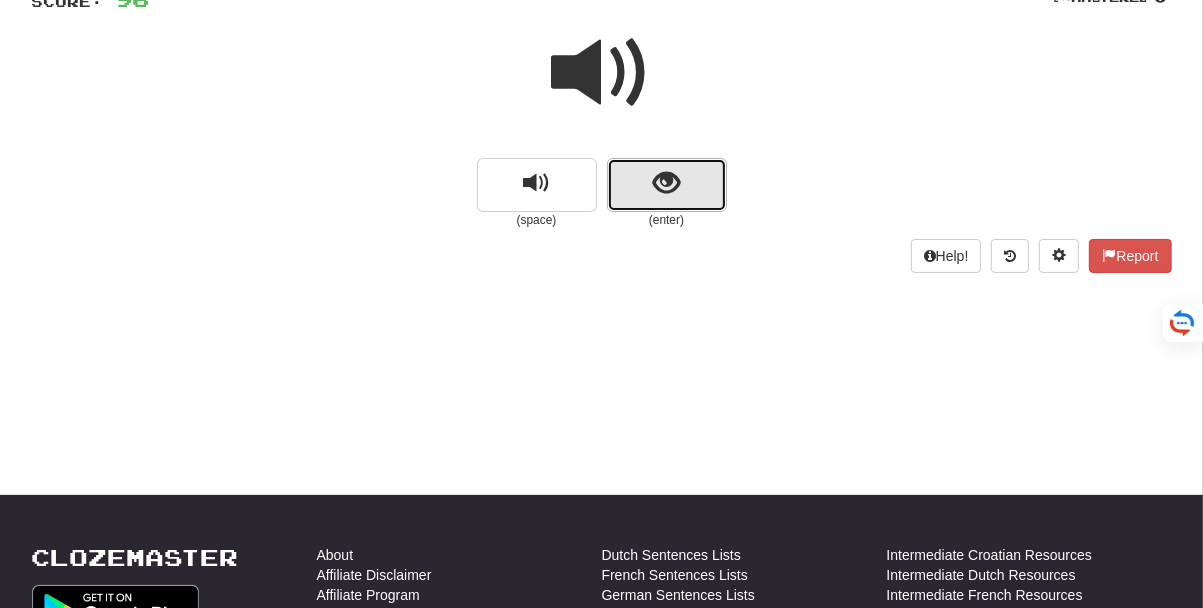 click at bounding box center [667, 185] 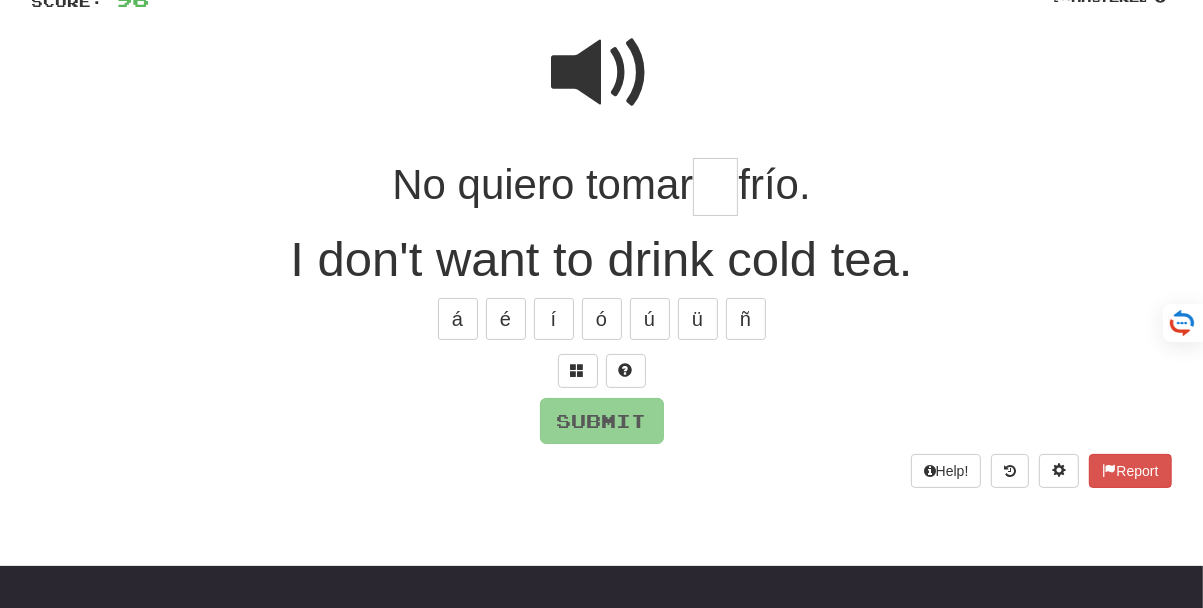 click at bounding box center [715, 187] 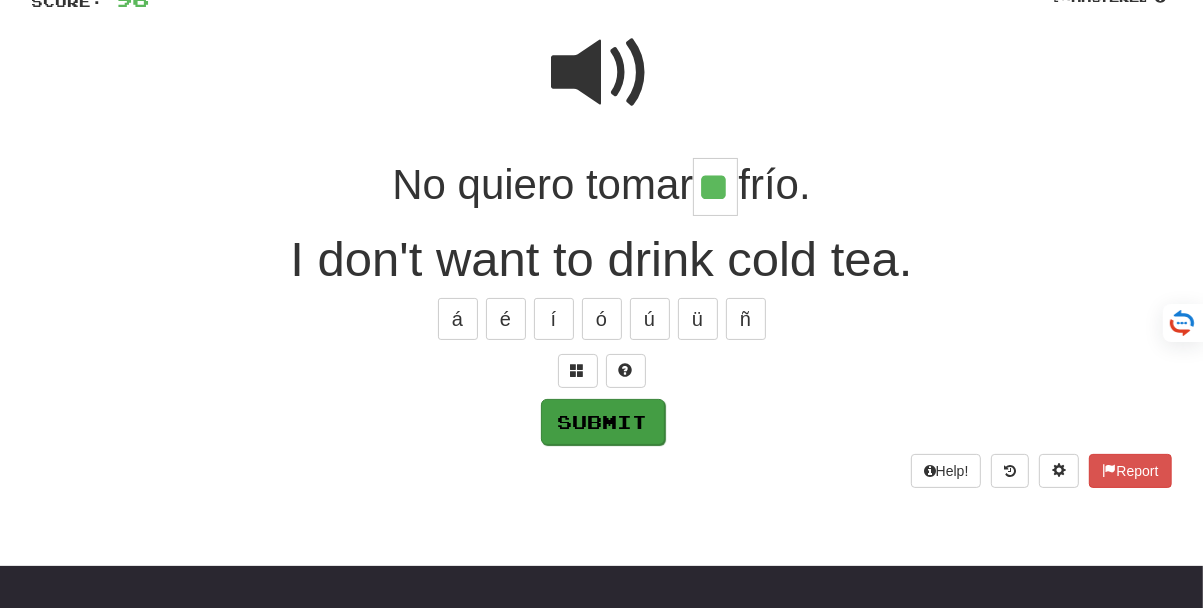 type on "**" 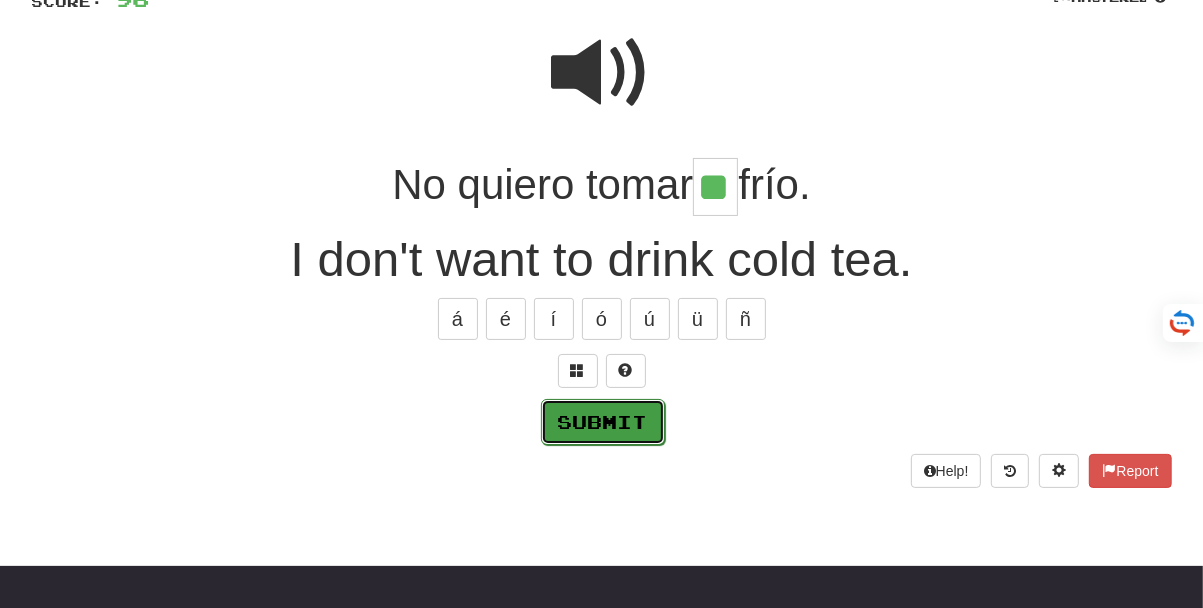 click on "Submit" at bounding box center [603, 422] 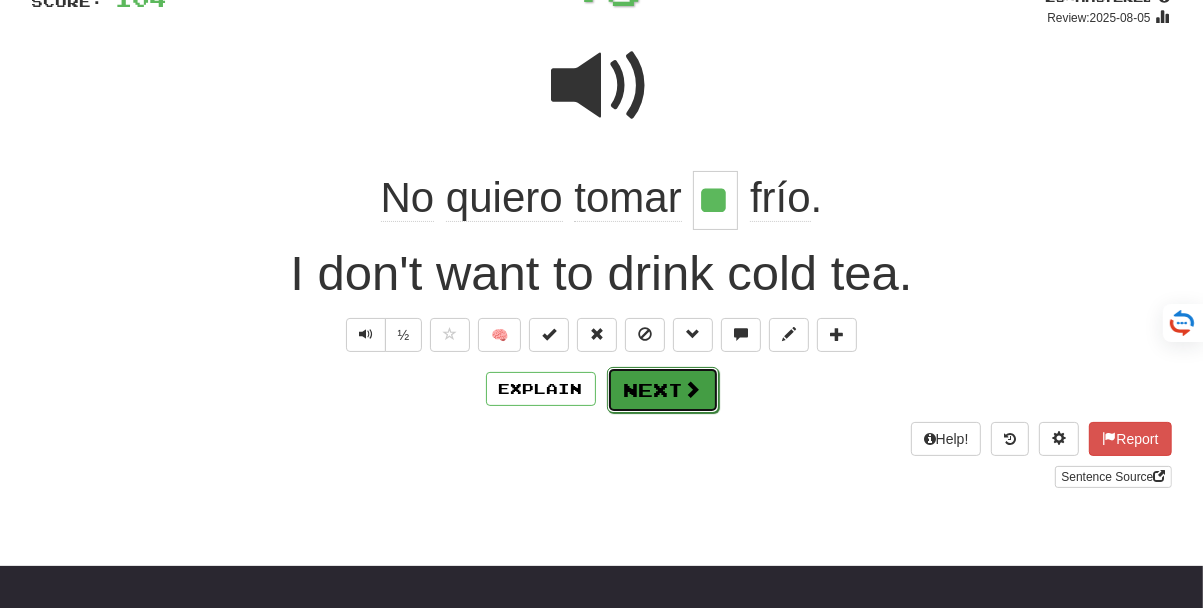 click on "Next" at bounding box center (663, 390) 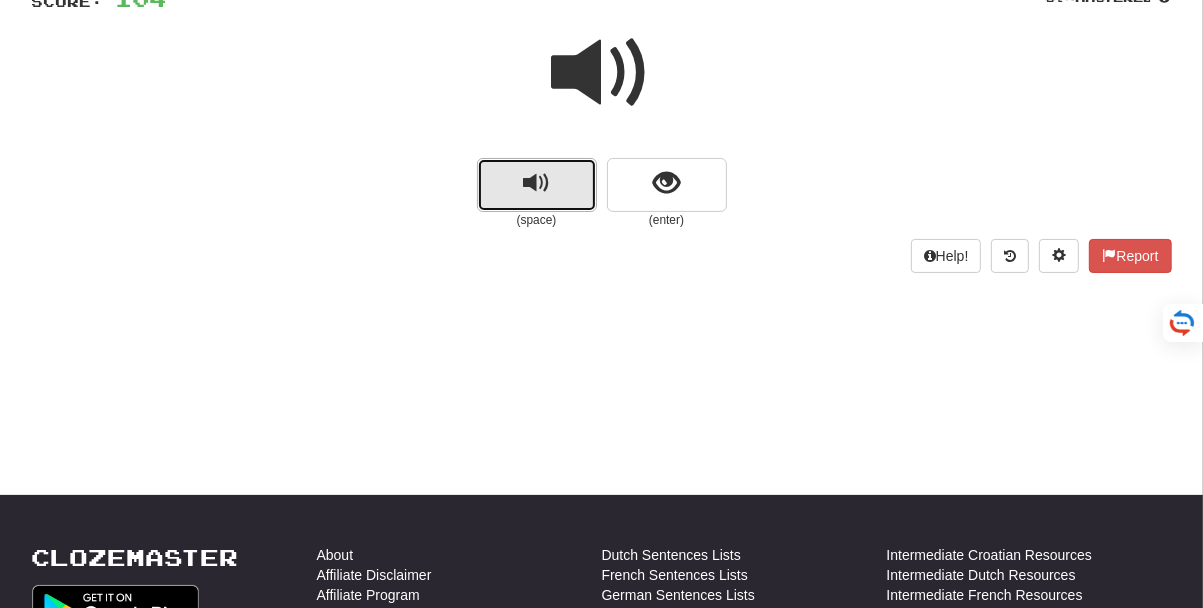 click at bounding box center [537, 185] 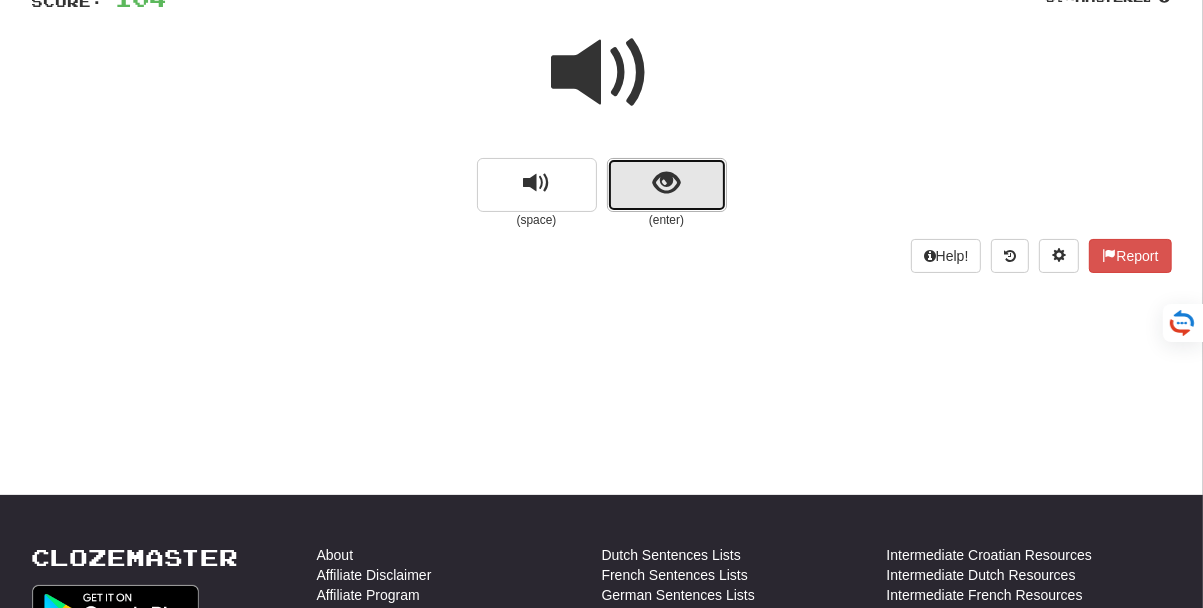 click at bounding box center [666, 183] 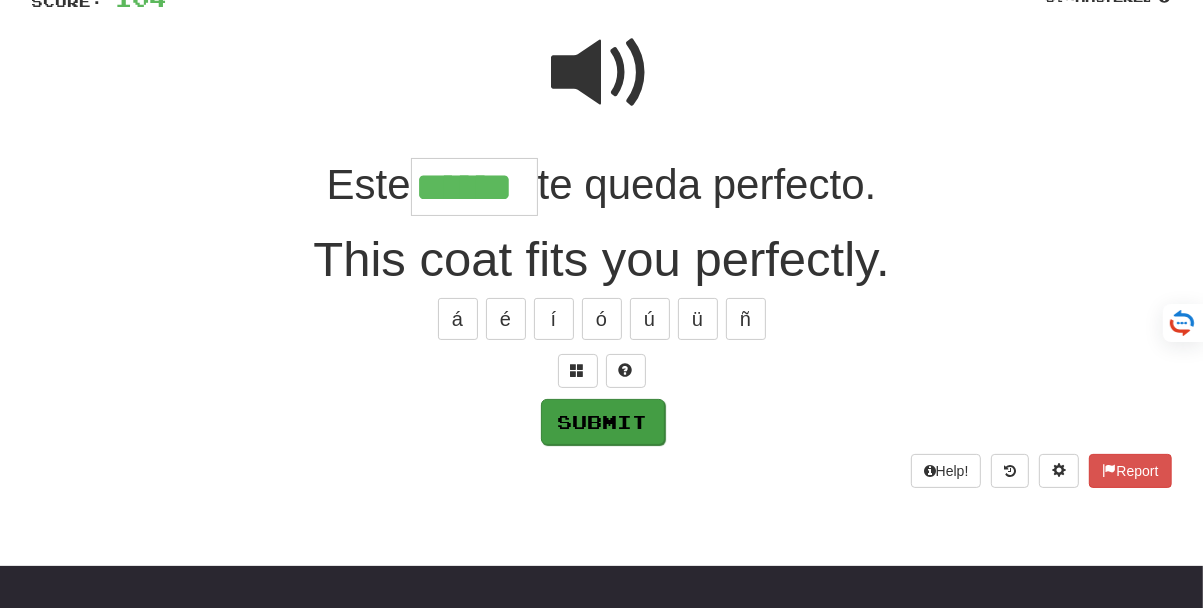 type on "******" 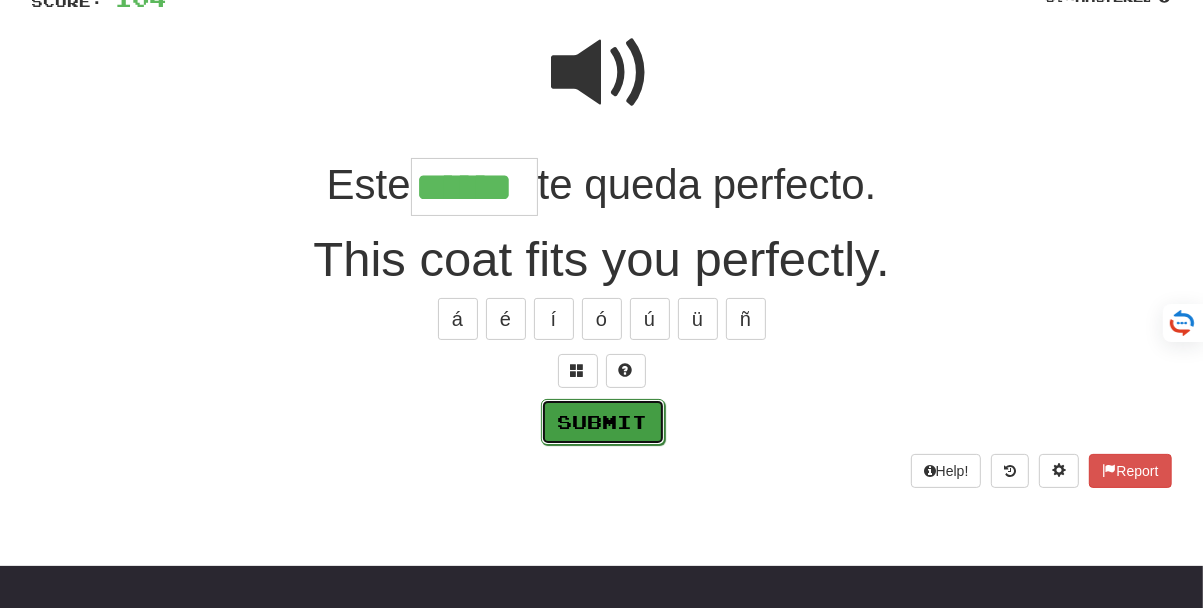 click on "Submit" at bounding box center [603, 422] 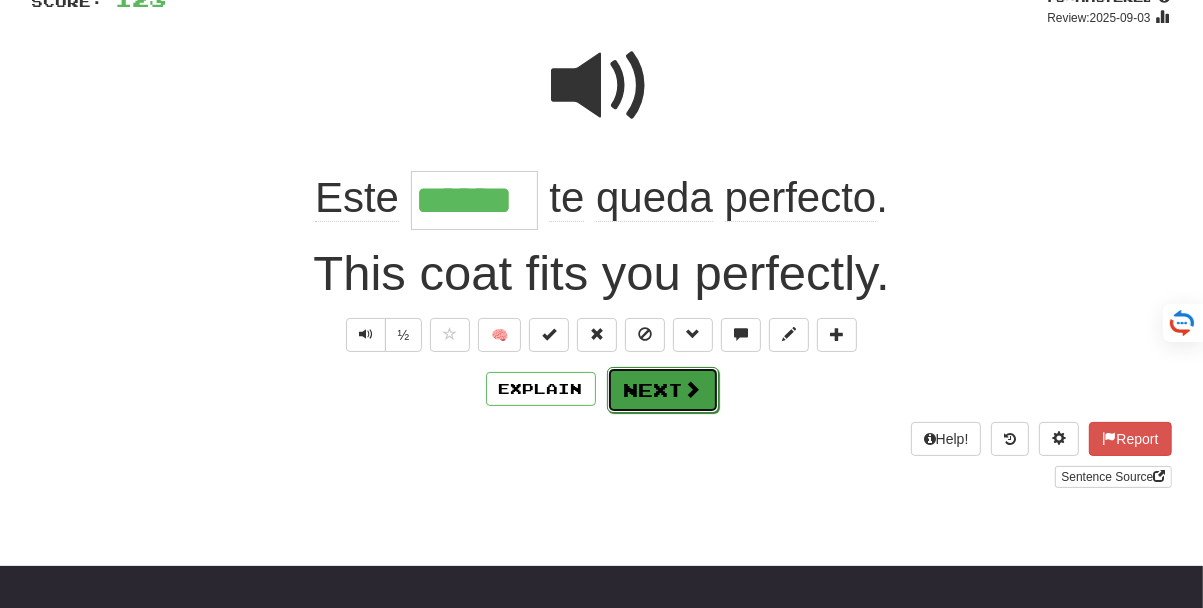 click on "Next" at bounding box center [663, 390] 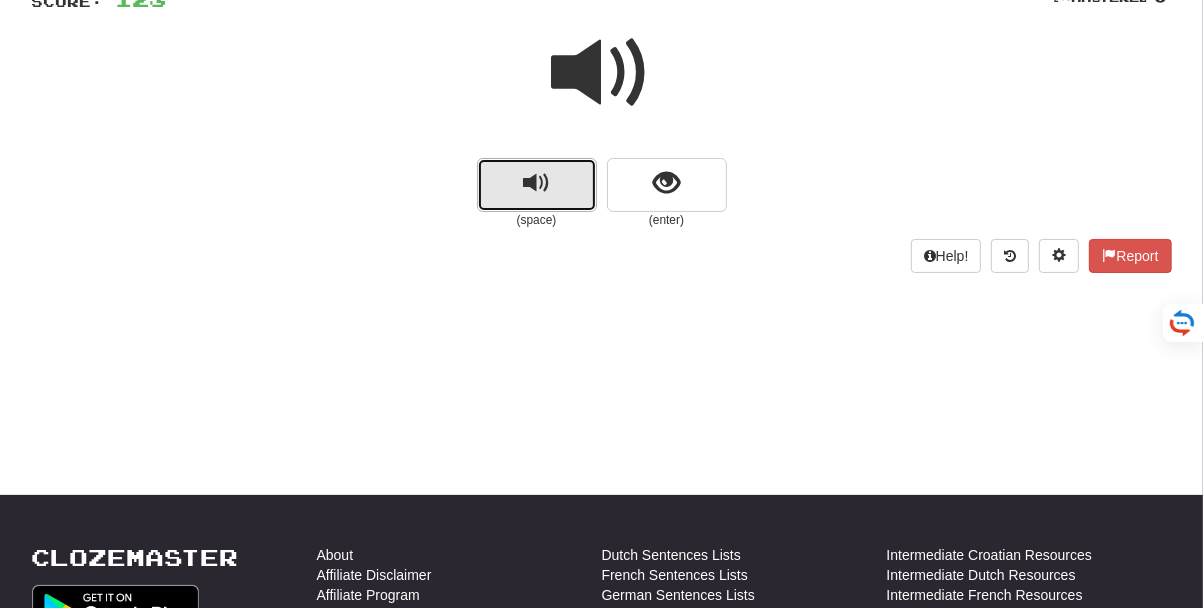 click at bounding box center (536, 183) 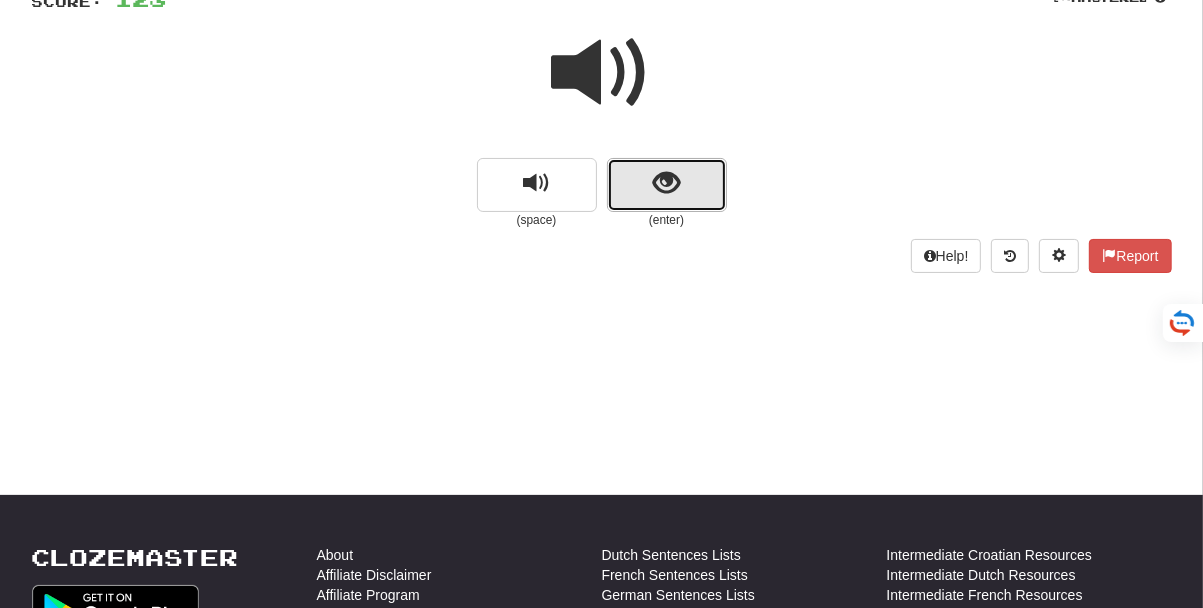 click at bounding box center (666, 183) 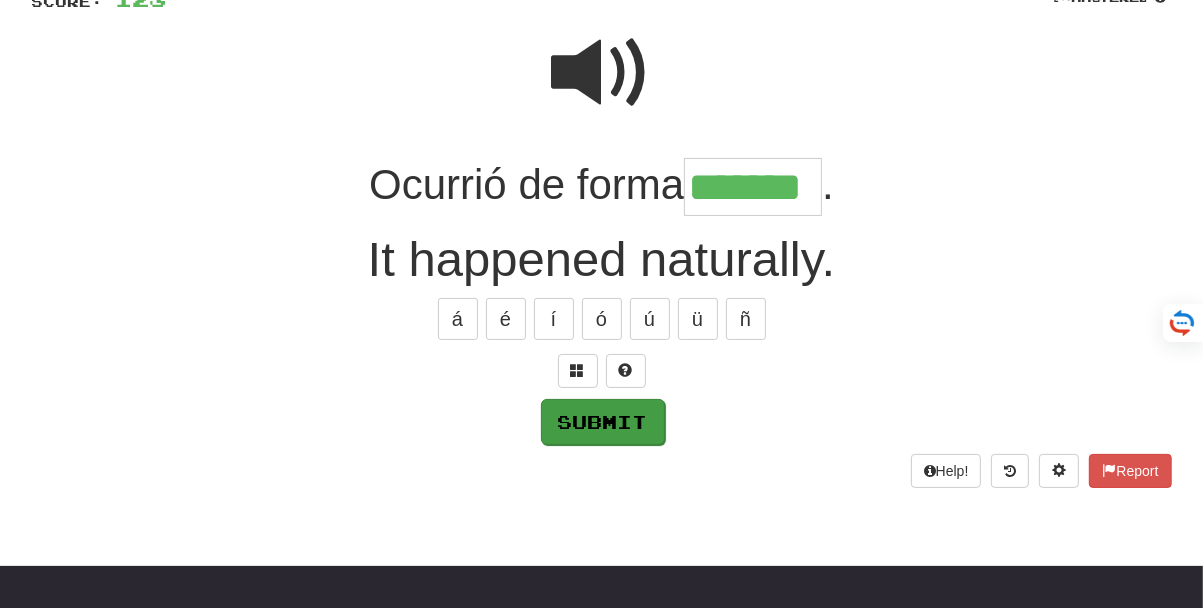 type on "*******" 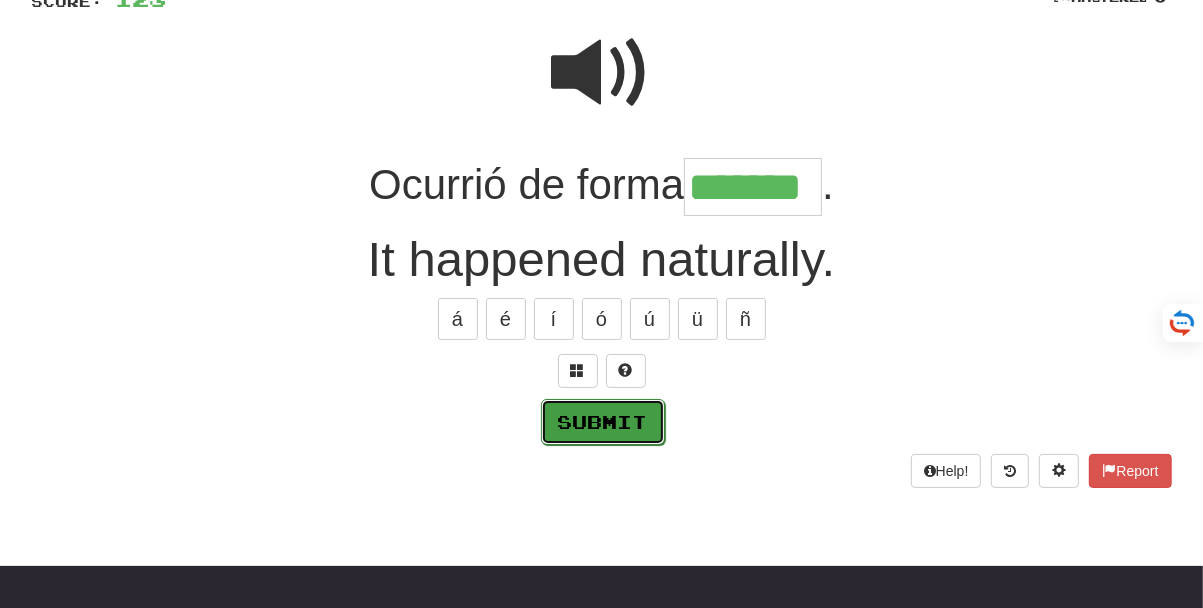 click on "Submit" at bounding box center (603, 422) 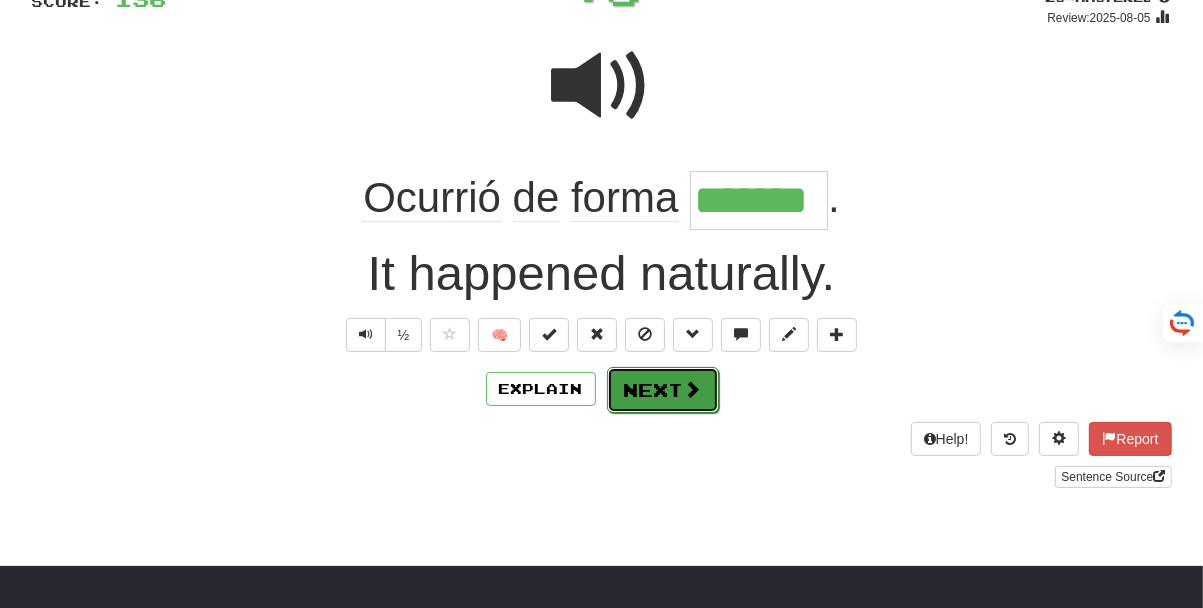 click on "Next" at bounding box center (663, 390) 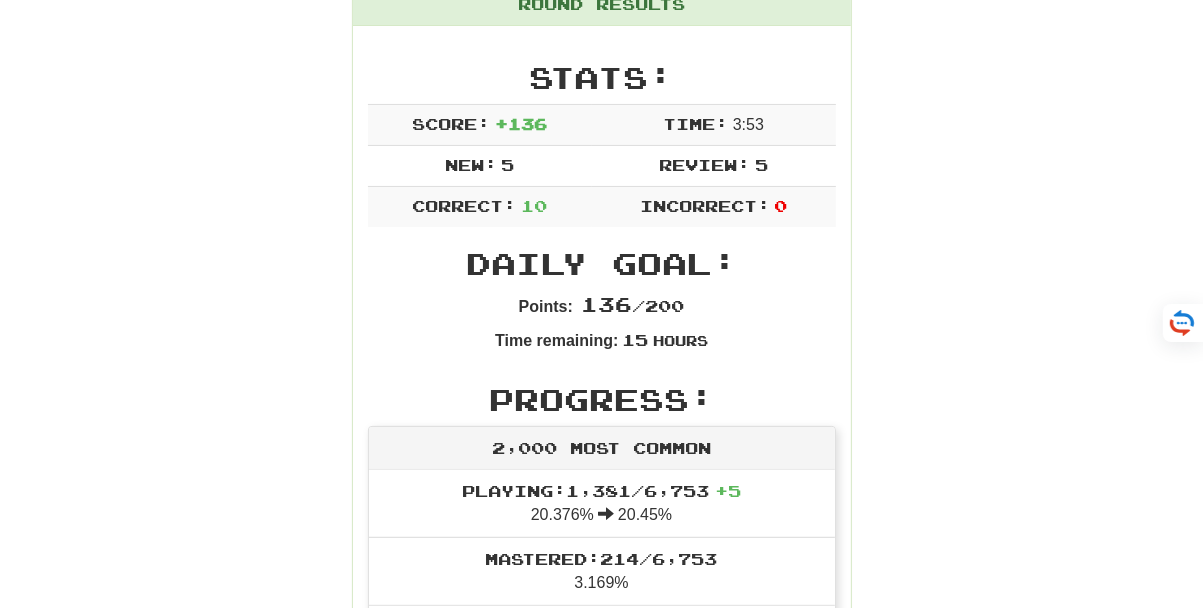 scroll, scrollTop: 251, scrollLeft: 0, axis: vertical 